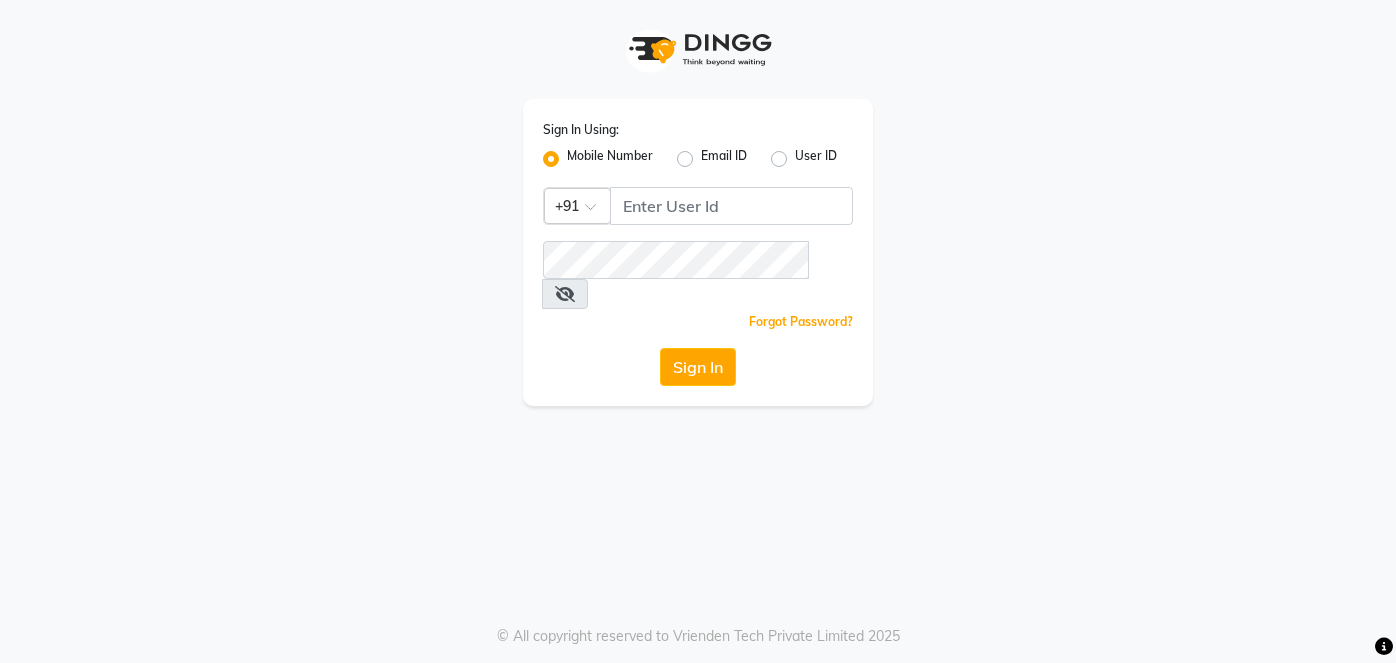 scroll, scrollTop: 0, scrollLeft: 0, axis: both 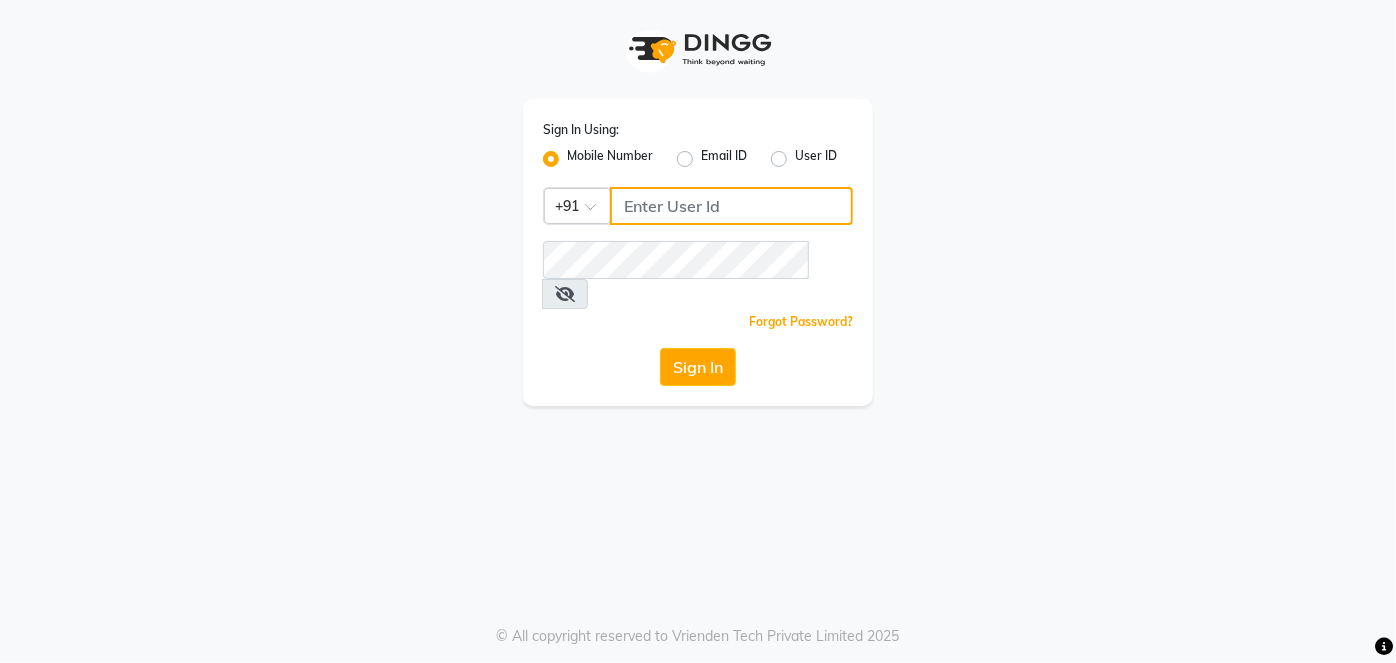 click 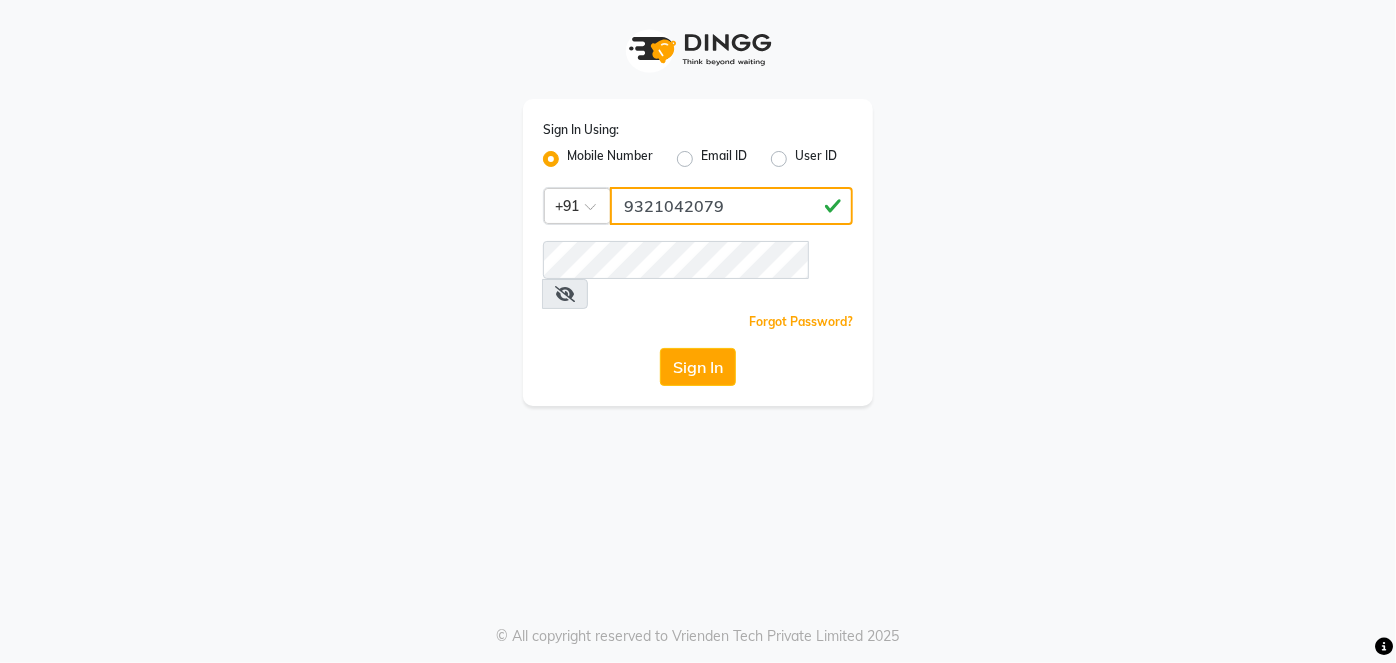 type on "9321042079" 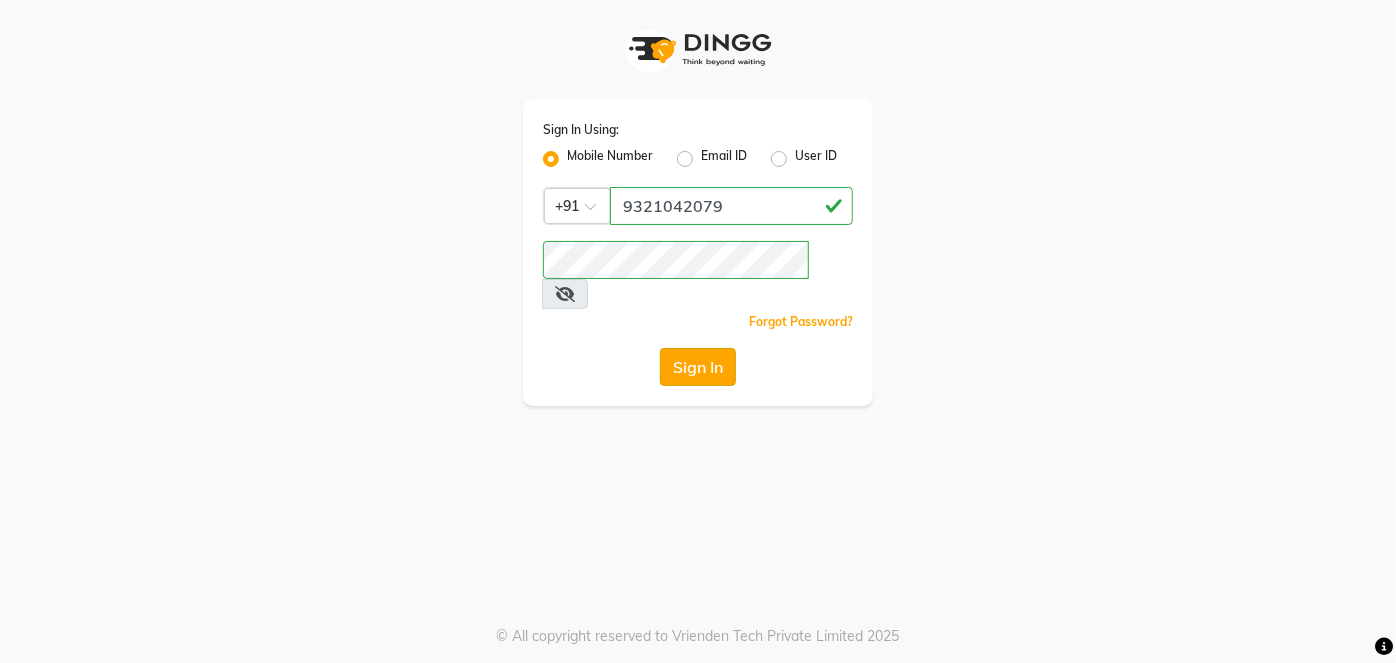 click on "Sign In" 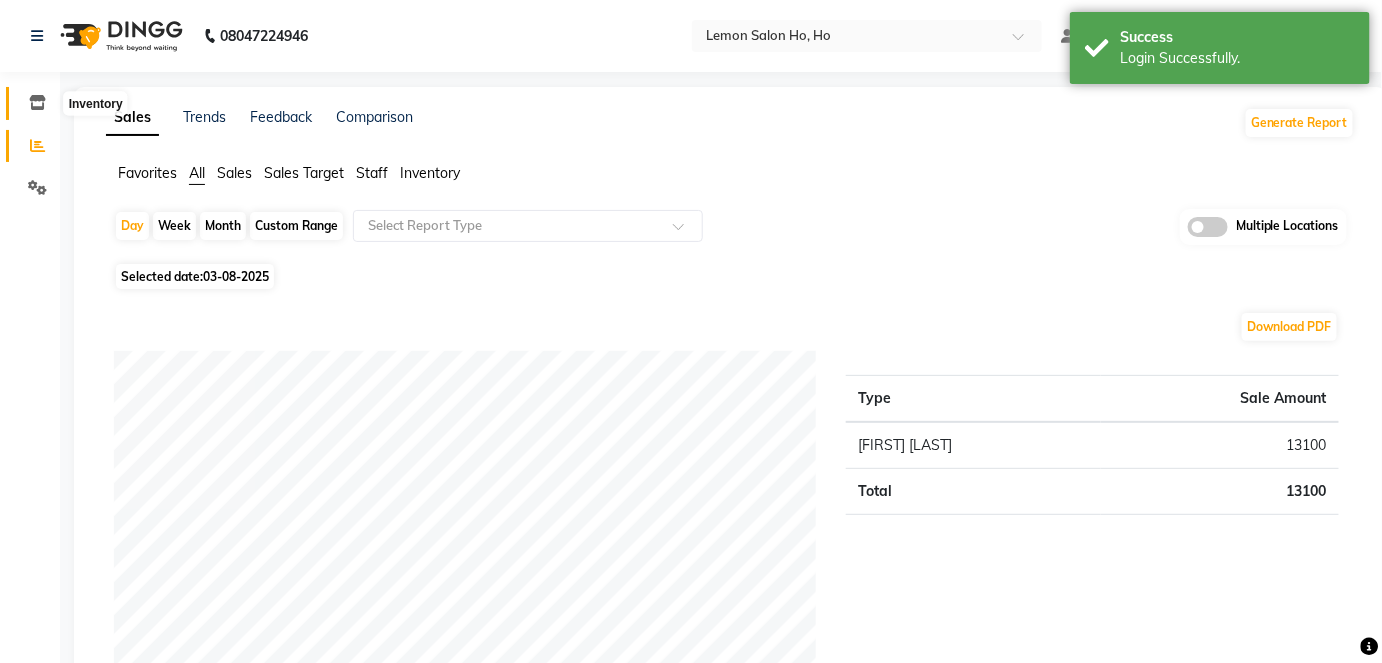 click 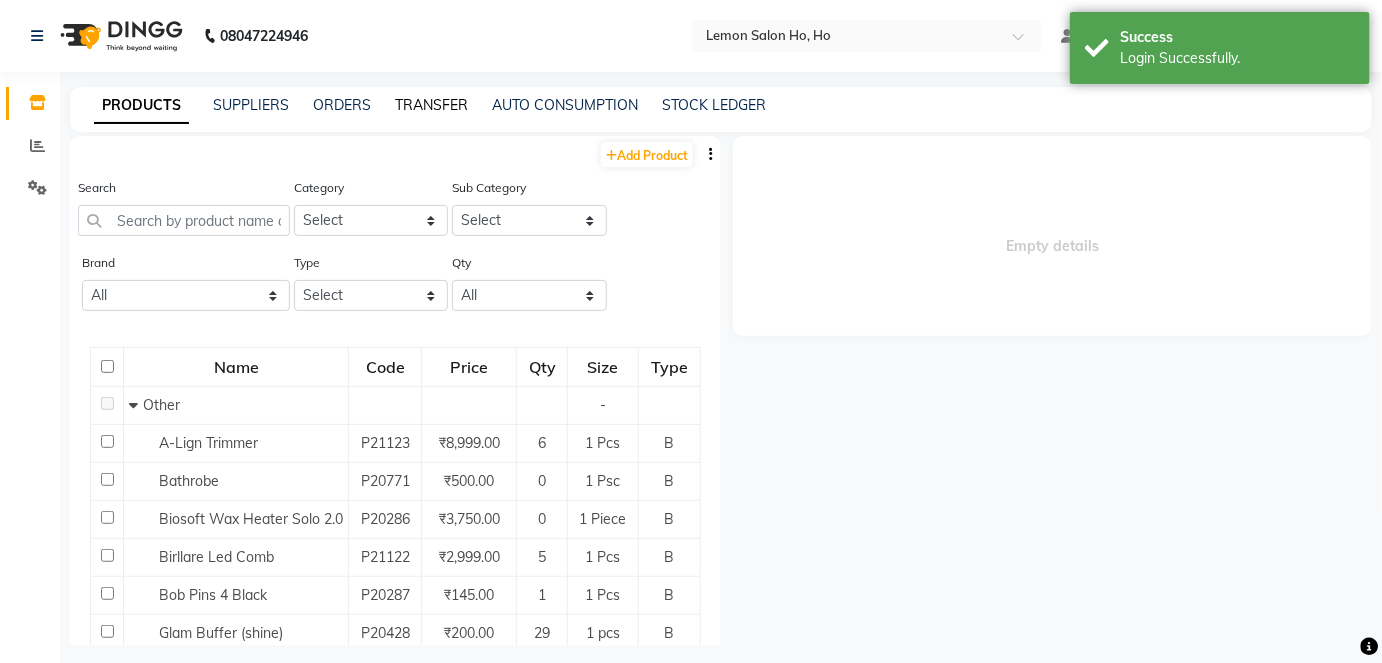 click on "TRANSFER" 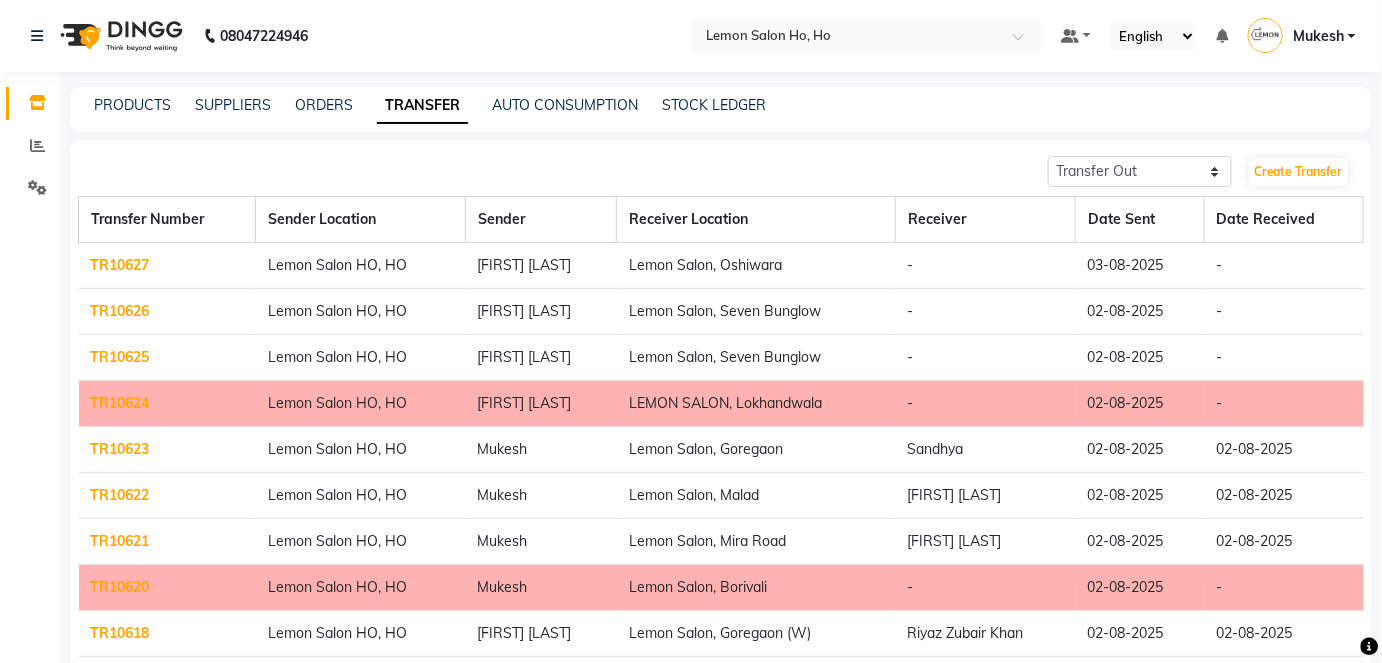 click on "TR10627" 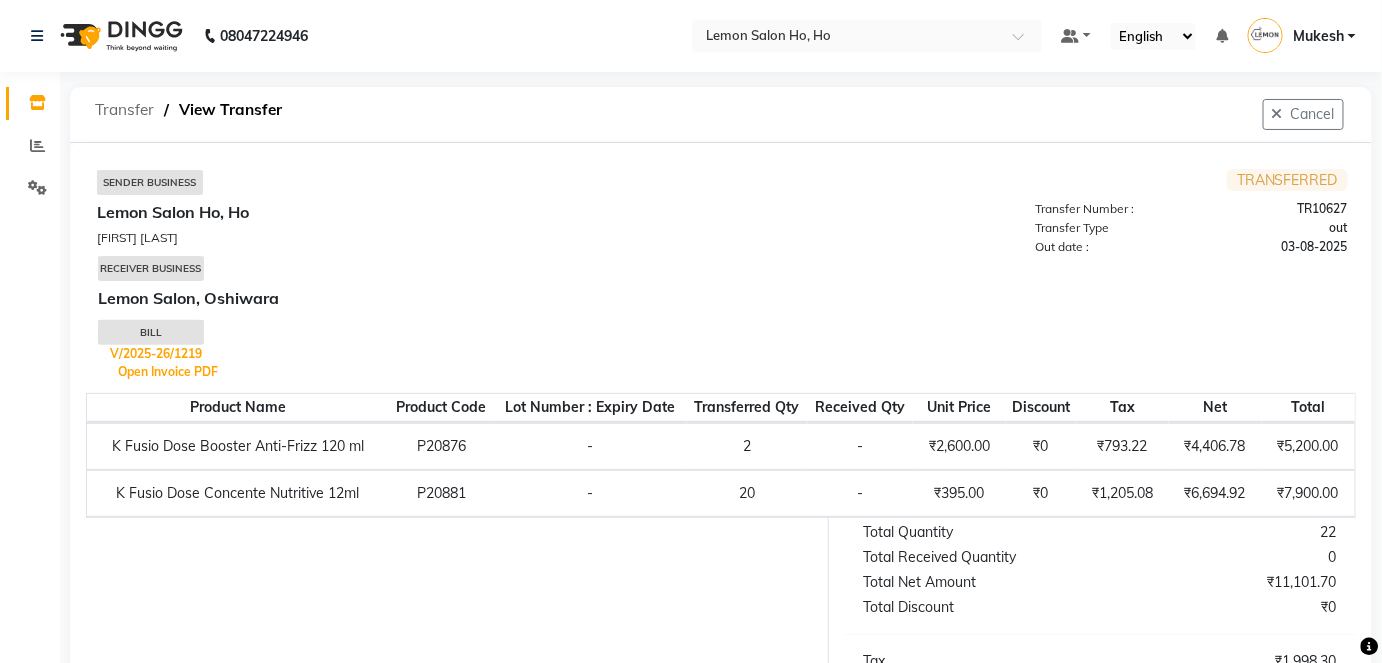 click on "Transfer" 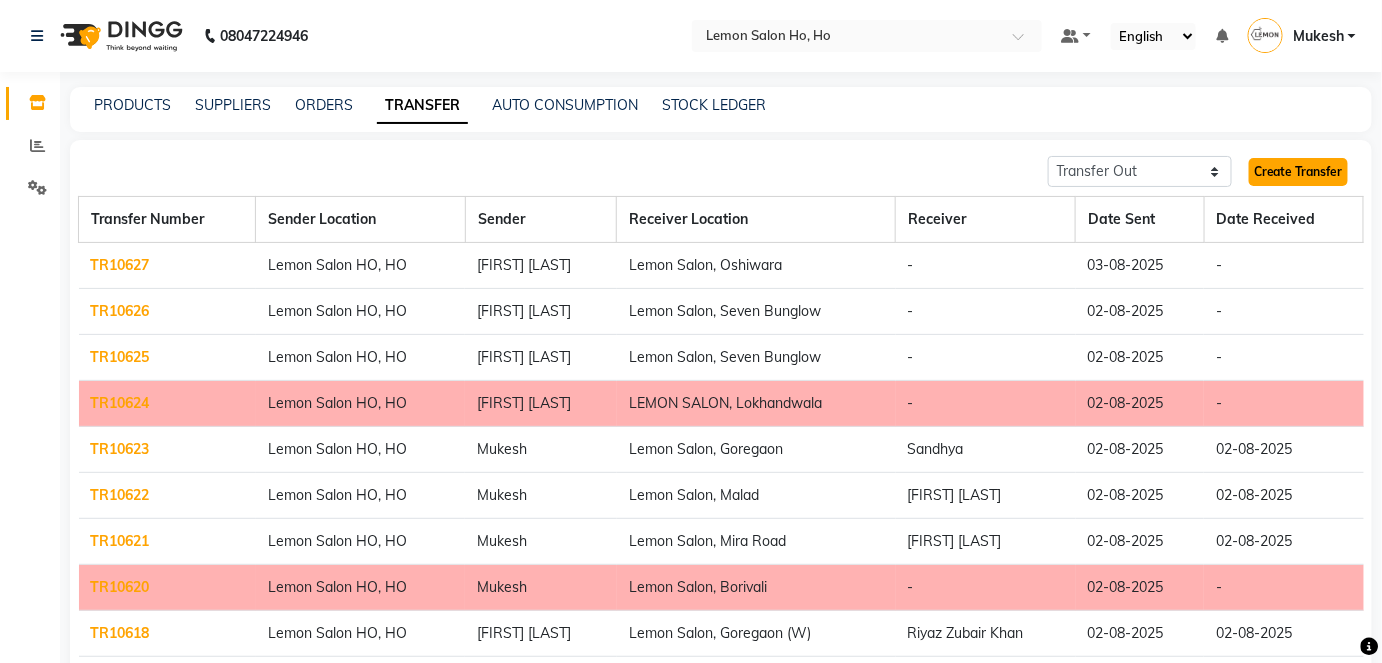 click on "Create Transfer" 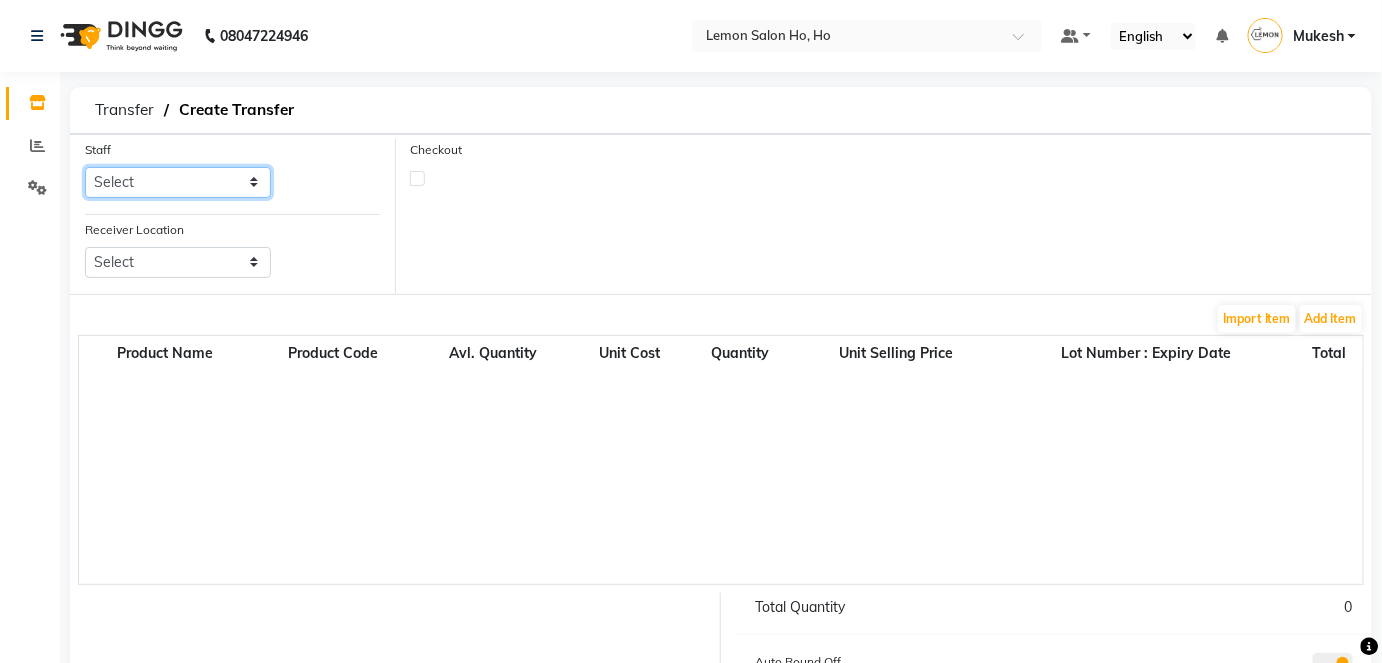 click on "Select [CITY] DC DINGG Support [FIRST] [LAST] [FIRST] [LAST]  [FIRST] [LAST] [FIRST] [LAST] [FIRST] [LAST]  [FIRST]" at bounding box center [178, 182] 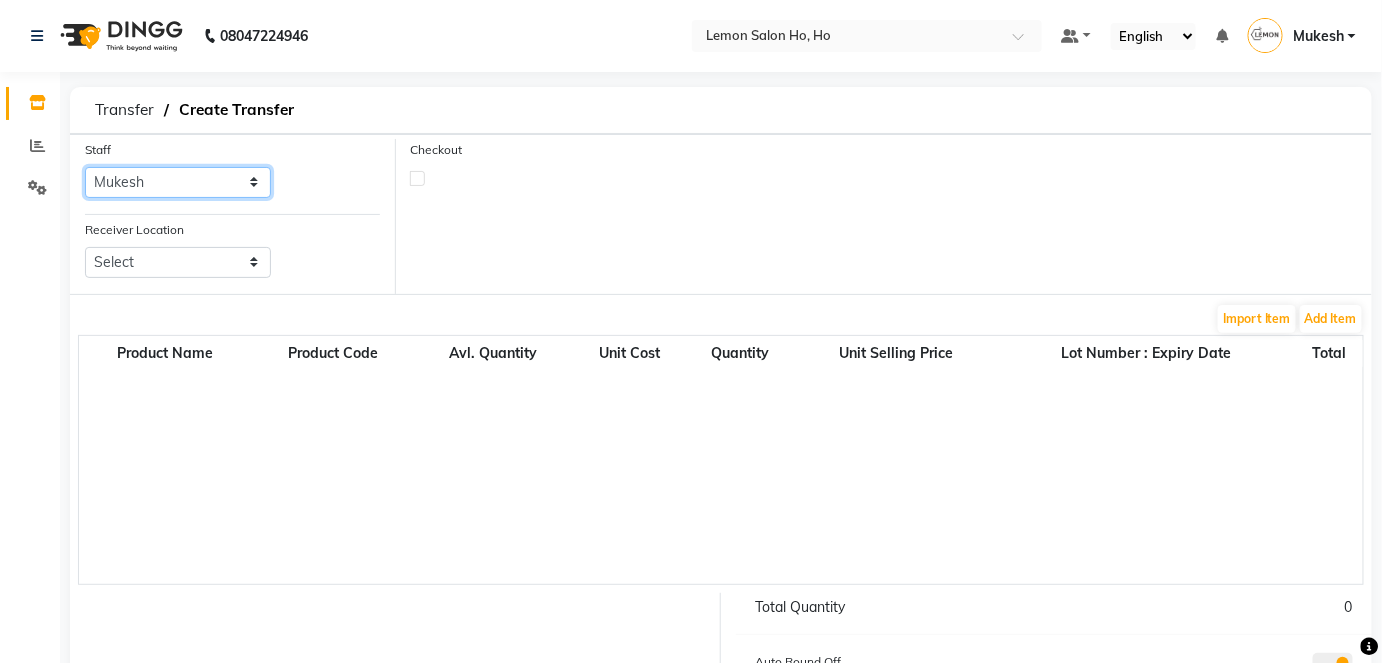 click on "Select [CITY] DC DINGG Support [FIRST] [LAST] [FIRST] [LAST]  [FIRST] [LAST] [FIRST] [LAST] [FIRST] [LAST]  [FIRST]" at bounding box center [178, 182] 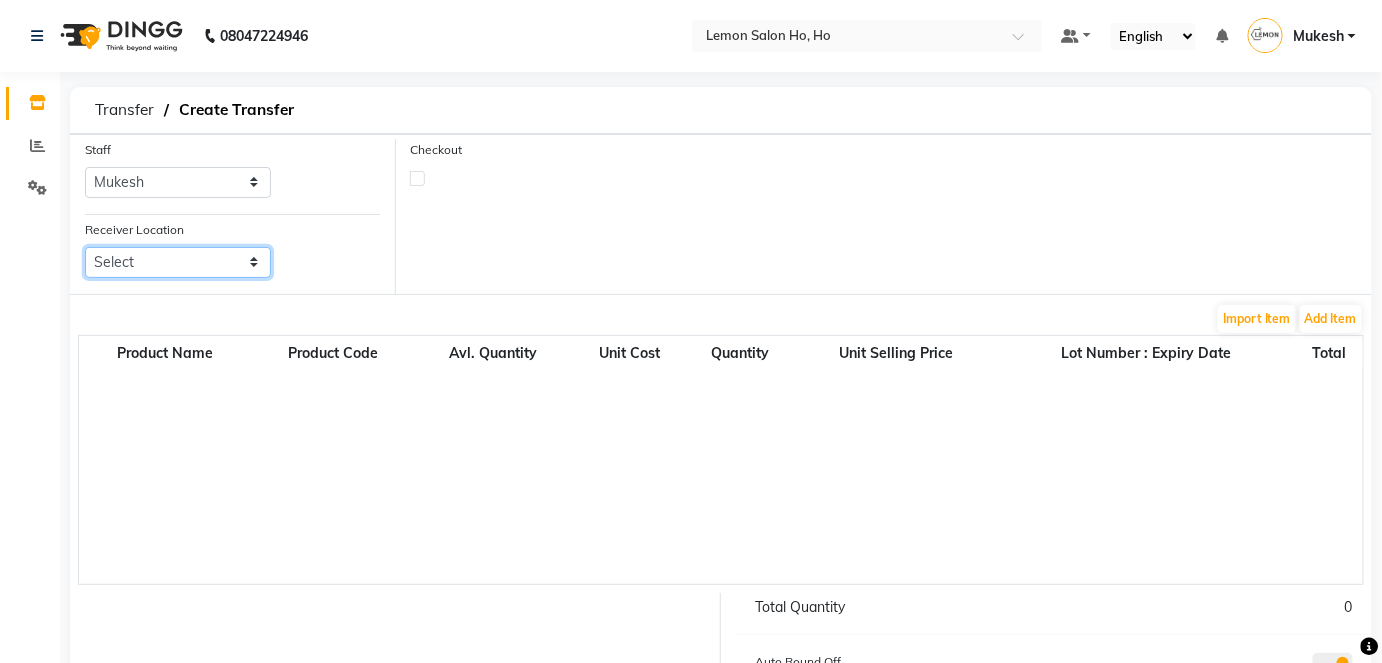 click on "Select [CITY] Salon, [CITY] [CITY] Salon, [CITY] [CITY] Salon, [CITY] [CITY] Salon, [CITY] [CITY] Salon, [CITY] [CITY] Salon, [CITY] [CITY] Salon, [CITY] [CITY] Salon, [CITY] [CITY] Salon, [CITY] [CITY] Salon, [CITY] [CITY] Salon, [CITY] (W)" at bounding box center (178, 262) 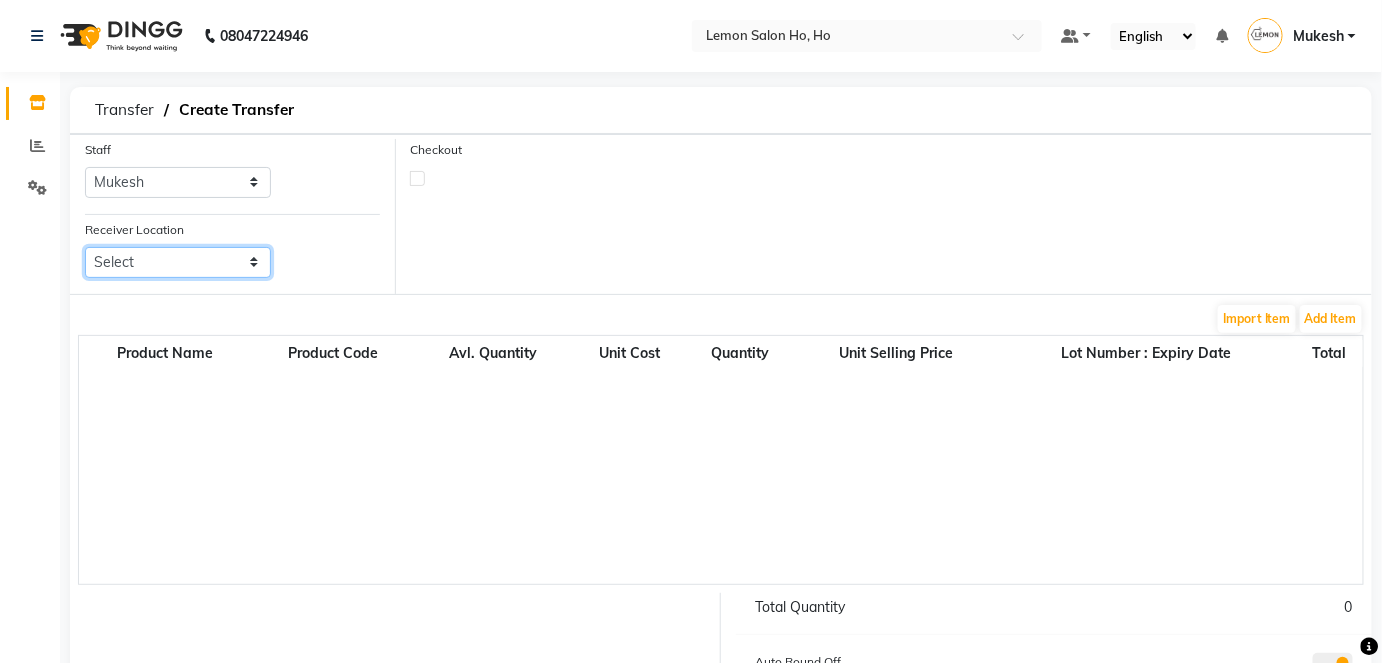 select on "954" 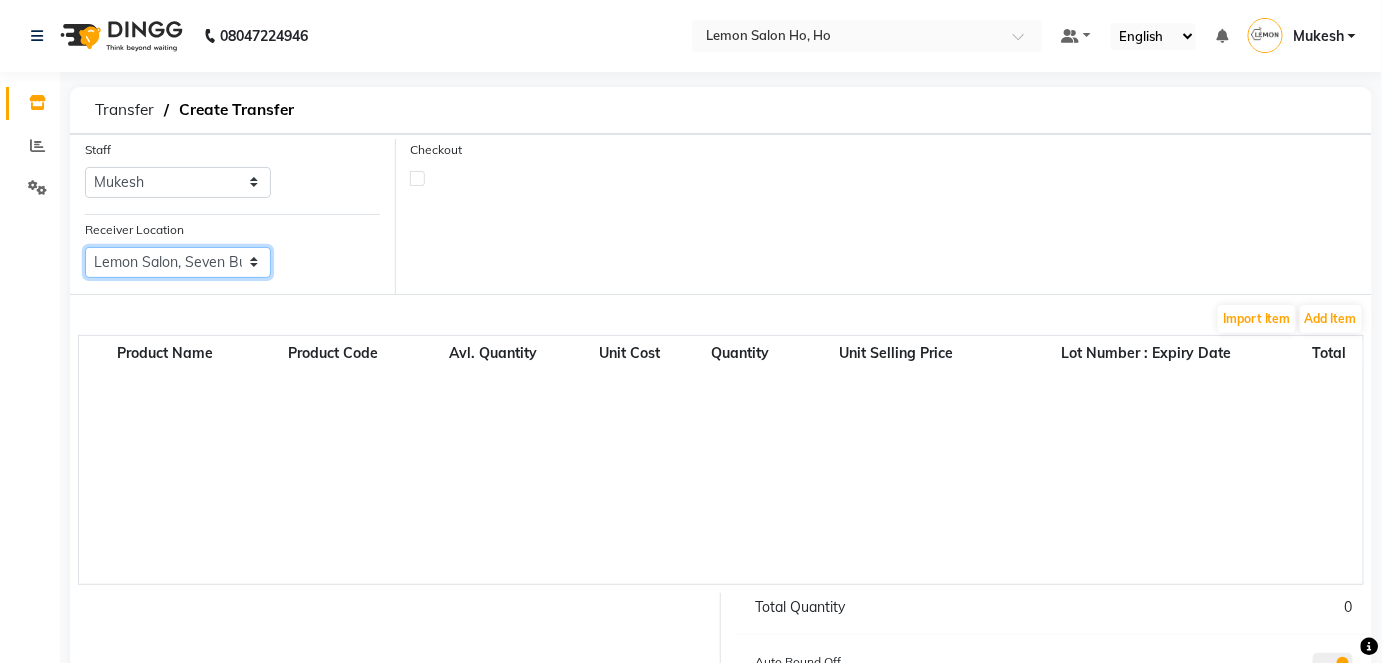 click on "Select [CITY] Salon, [CITY] [CITY] Salon, [CITY] [CITY] Salon, [CITY] [CITY] Salon, [CITY] [CITY] Salon, [CITY] [CITY] Salon, [CITY] [CITY] Salon, [CITY] [CITY] Salon, [CITY] [CITY] Salon, [CITY] [CITY] Salon, [CITY] [CITY] Salon, [CITY] (W)" at bounding box center (178, 262) 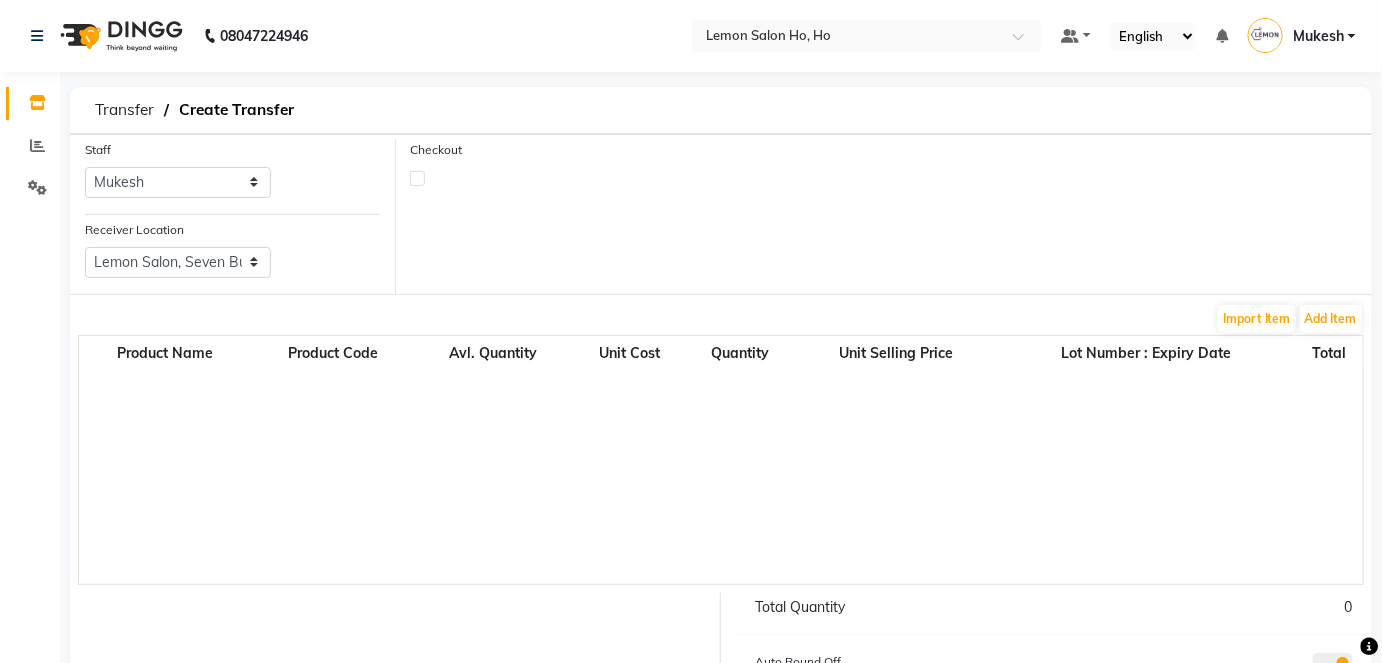 click 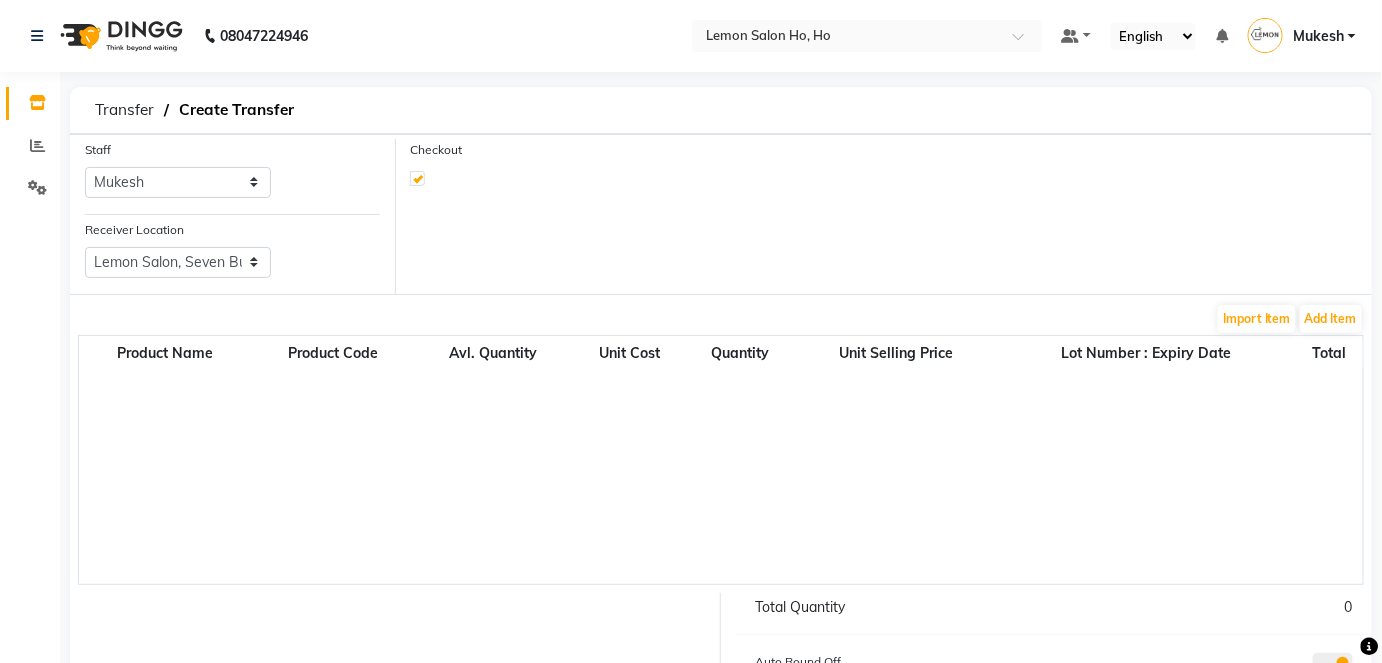select on "true" 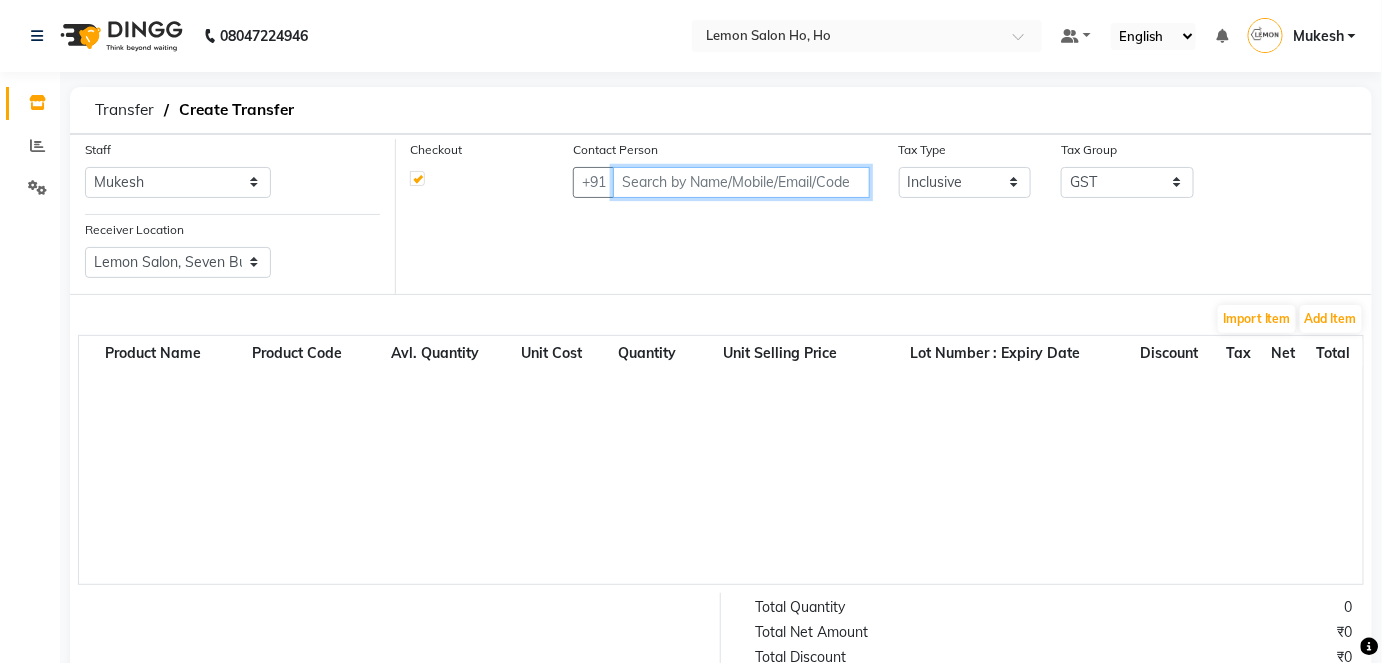 click at bounding box center [741, 182] 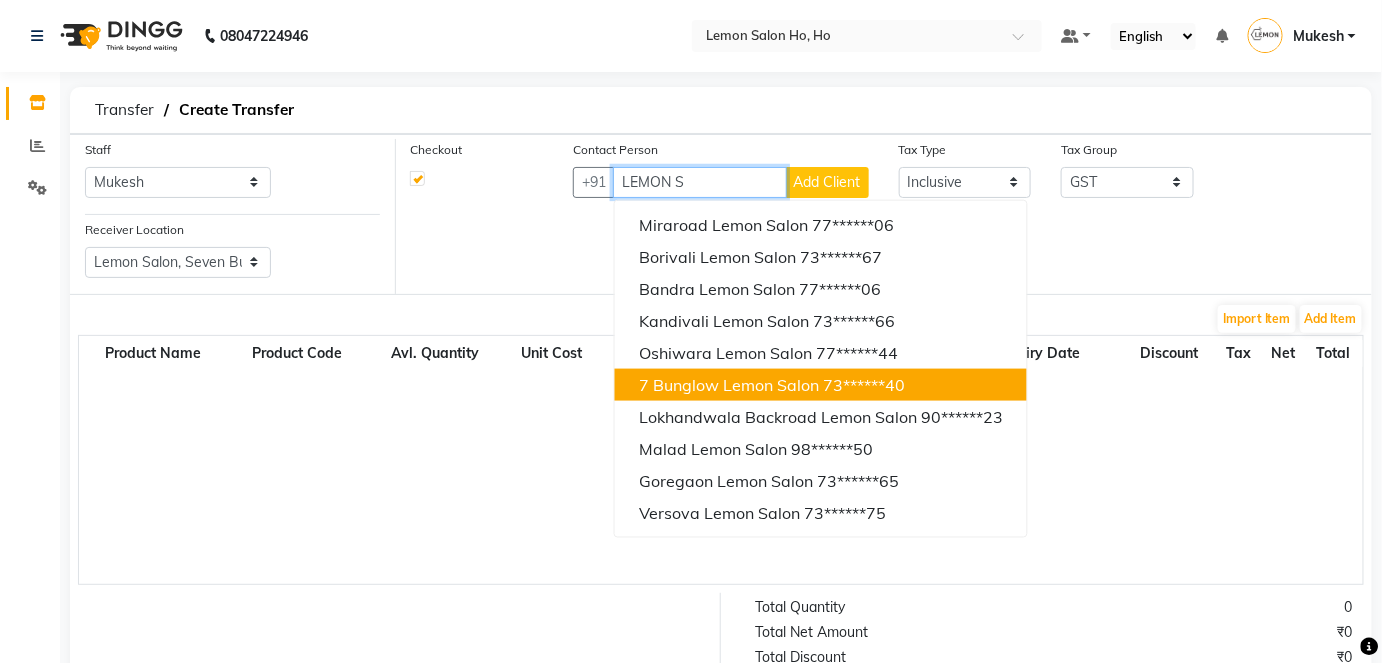 click on "7 Bunglow Lemon Salon" at bounding box center (729, 385) 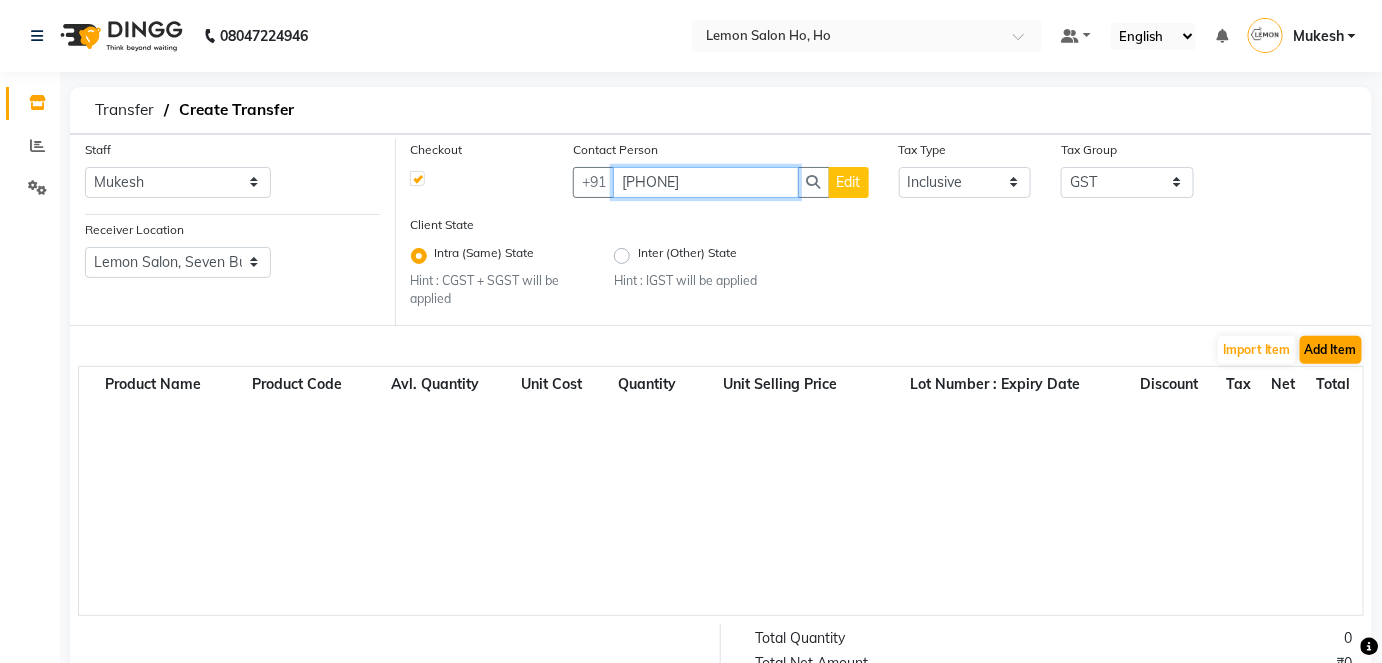 type on "[PHONE]" 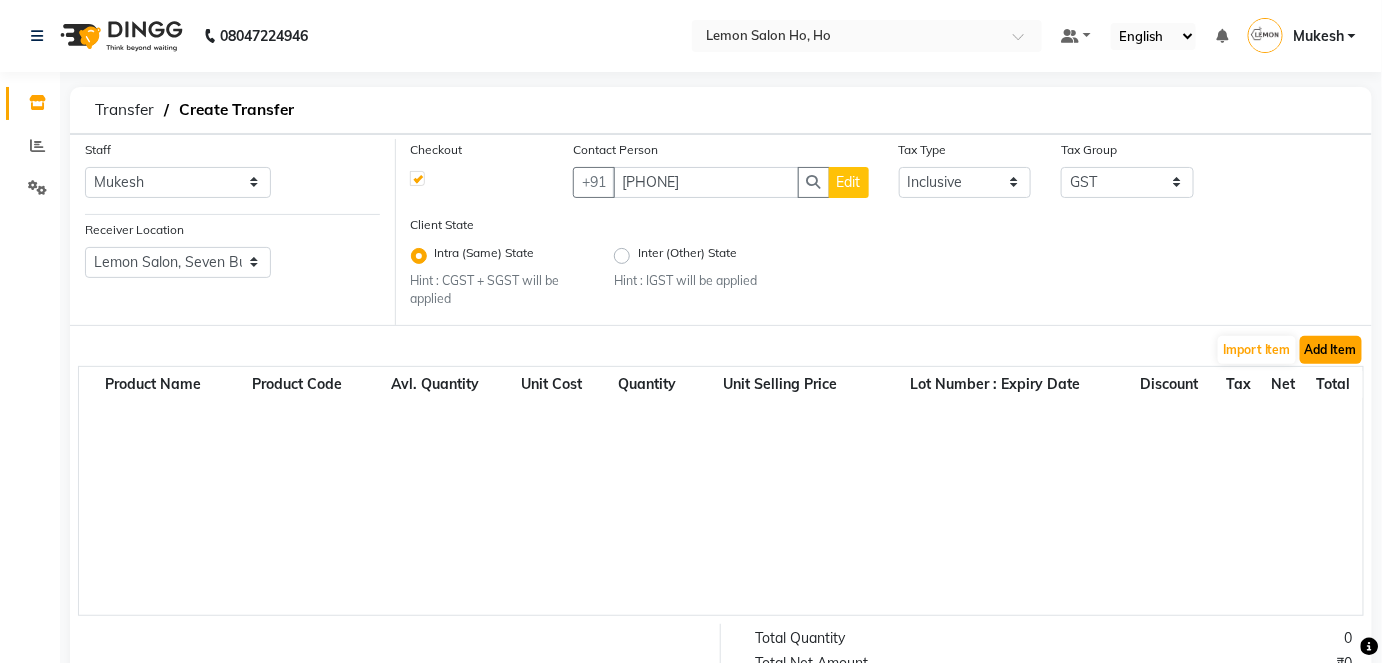 click on "Add Item" 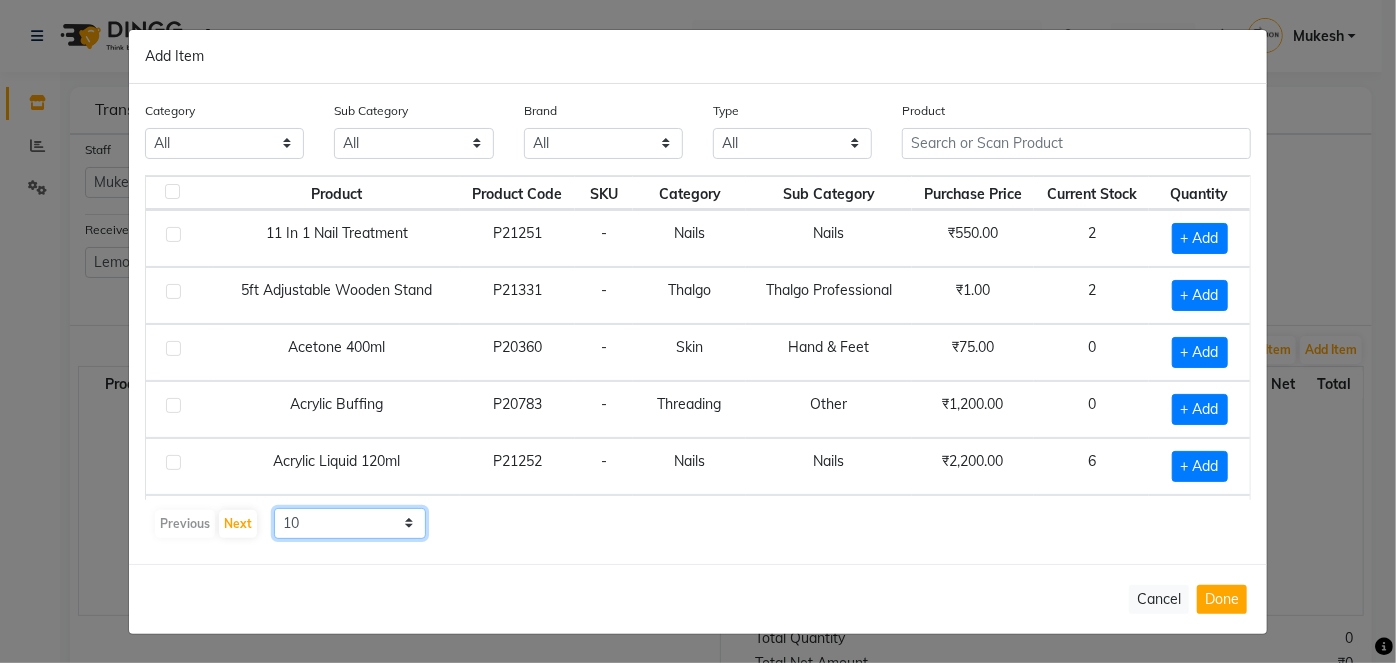 click on "10 50 100" 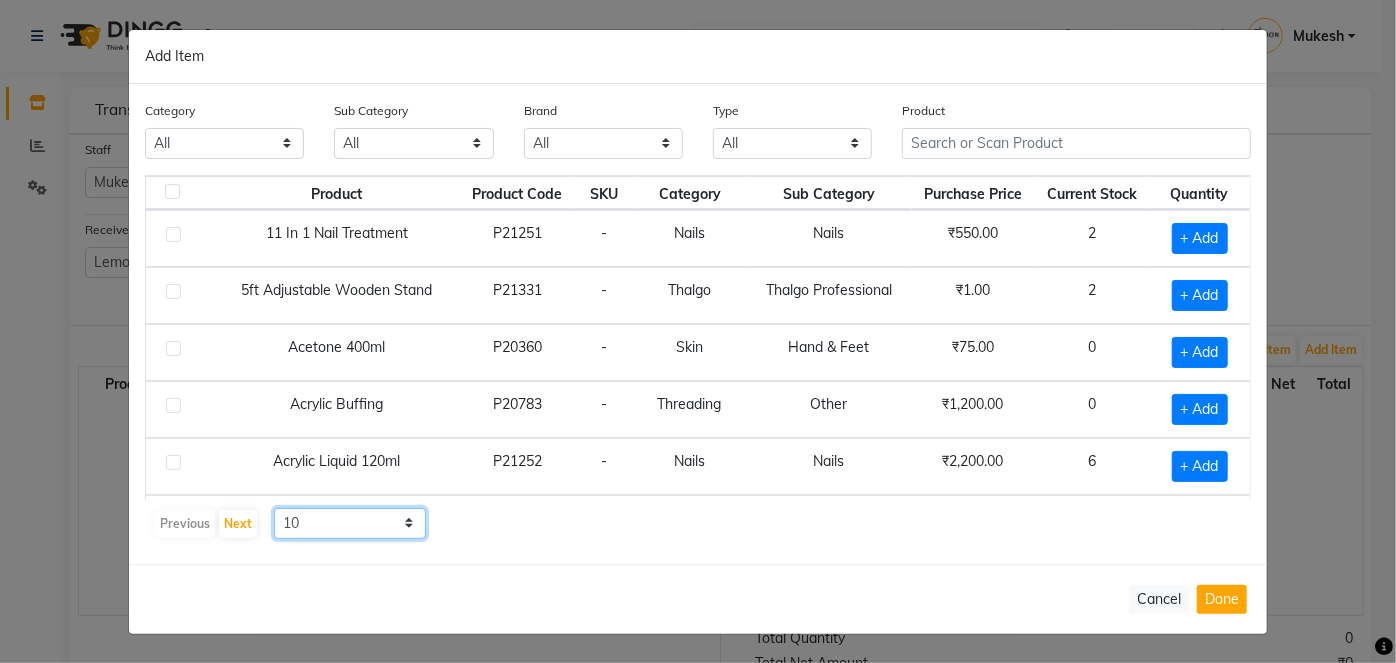 select on "50" 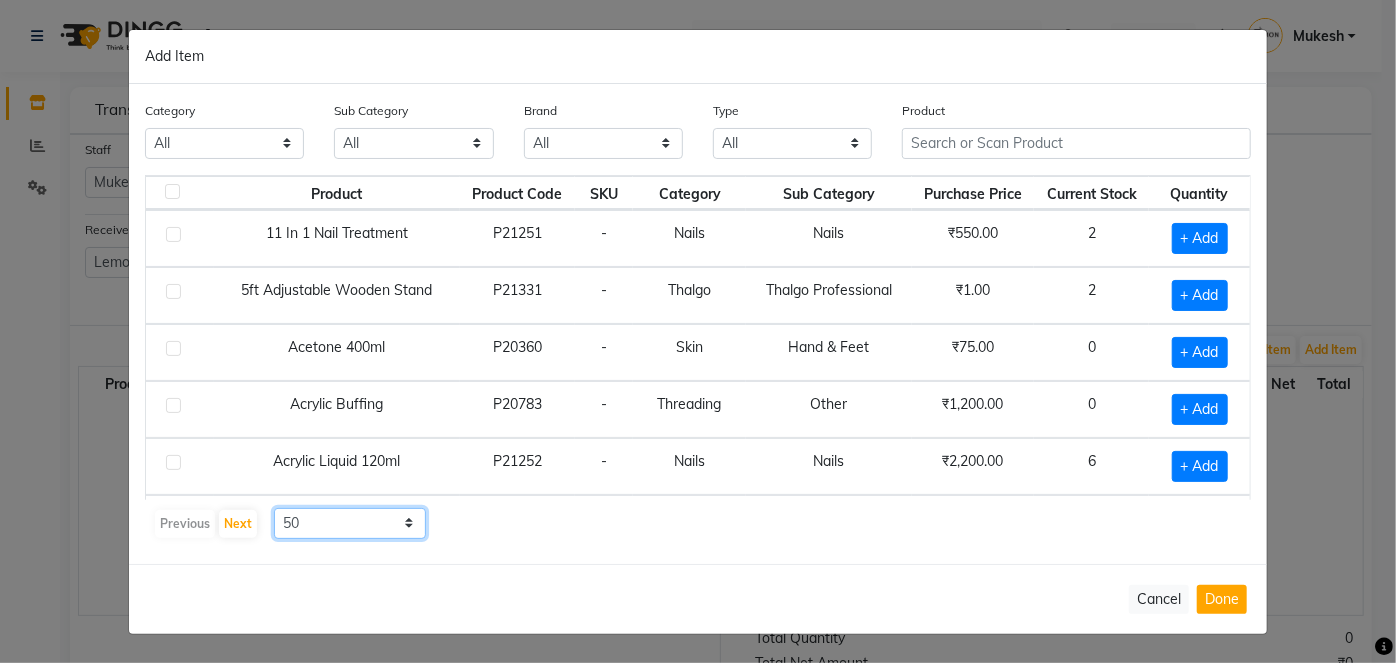 click on "10 50 100" 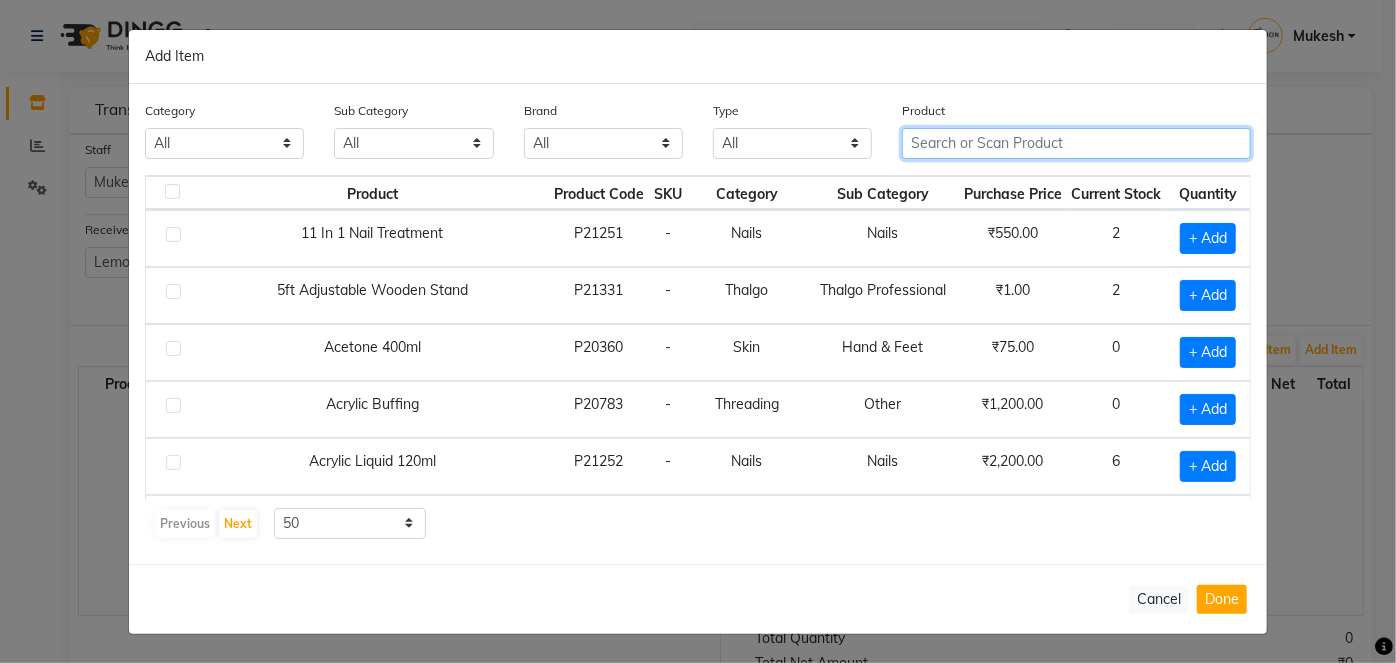 click 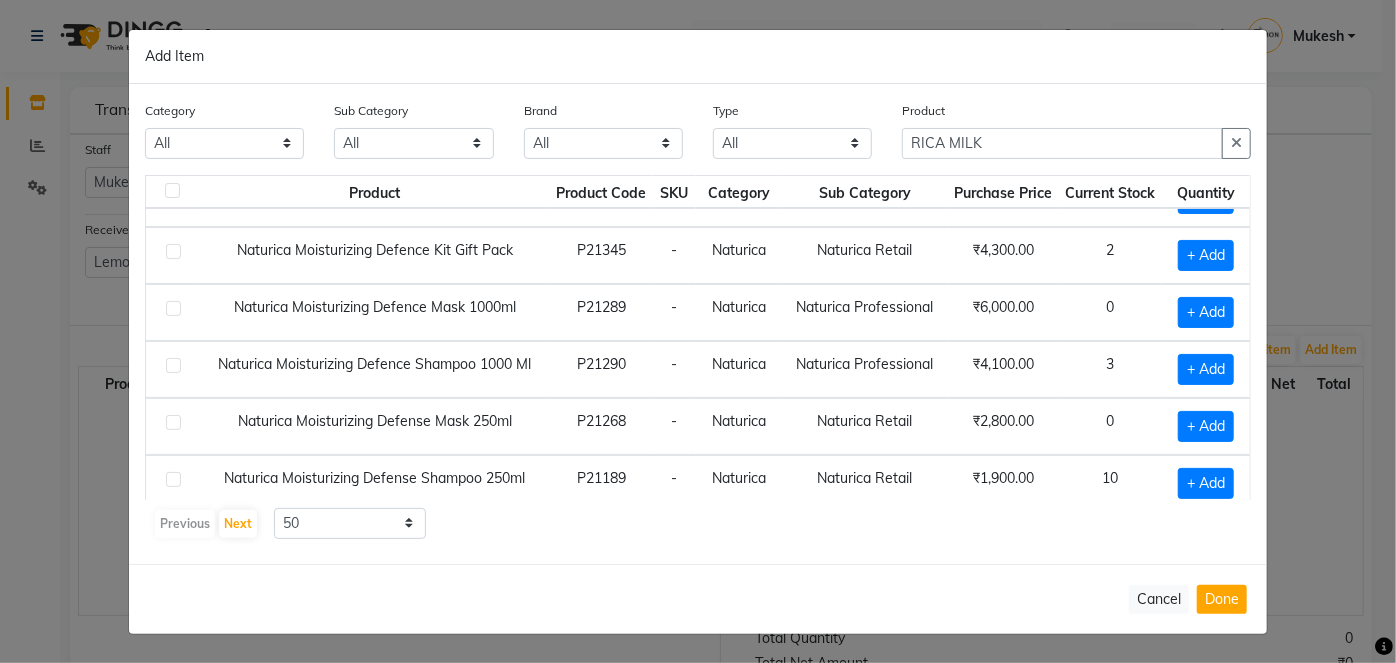 scroll, scrollTop: 213, scrollLeft: 0, axis: vertical 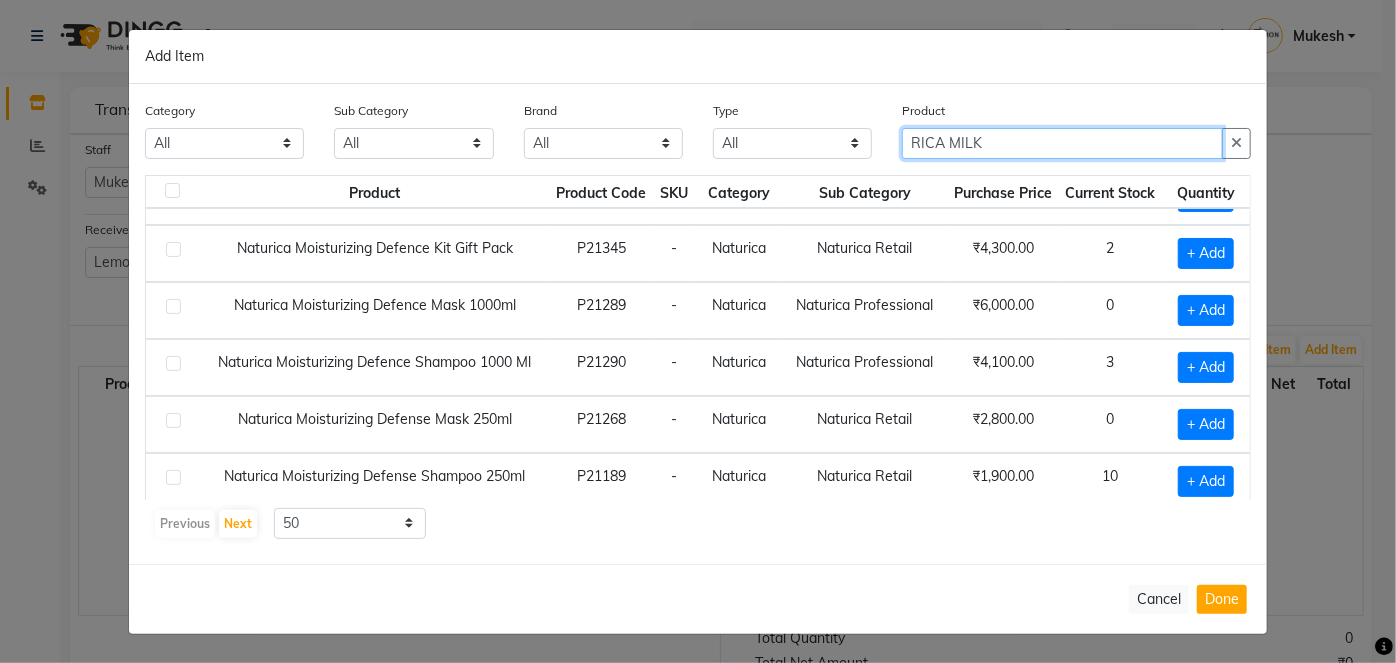 click on "RICA MILK" 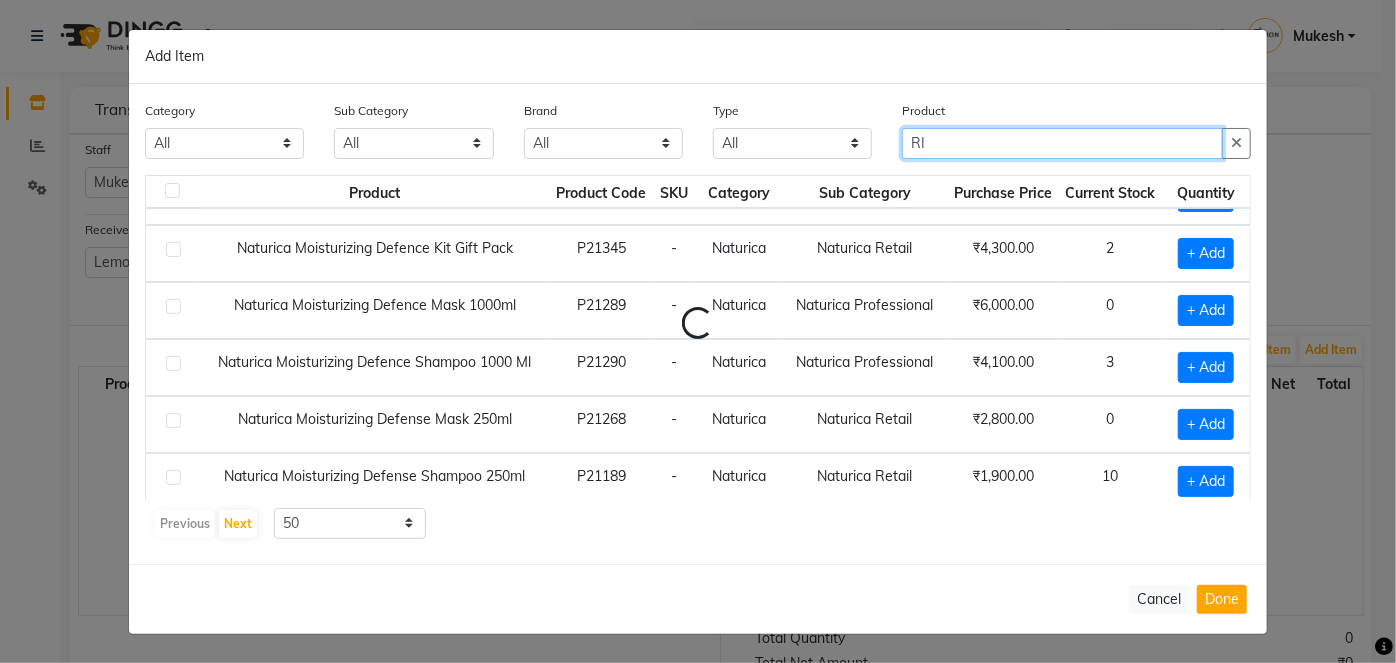 type on "R" 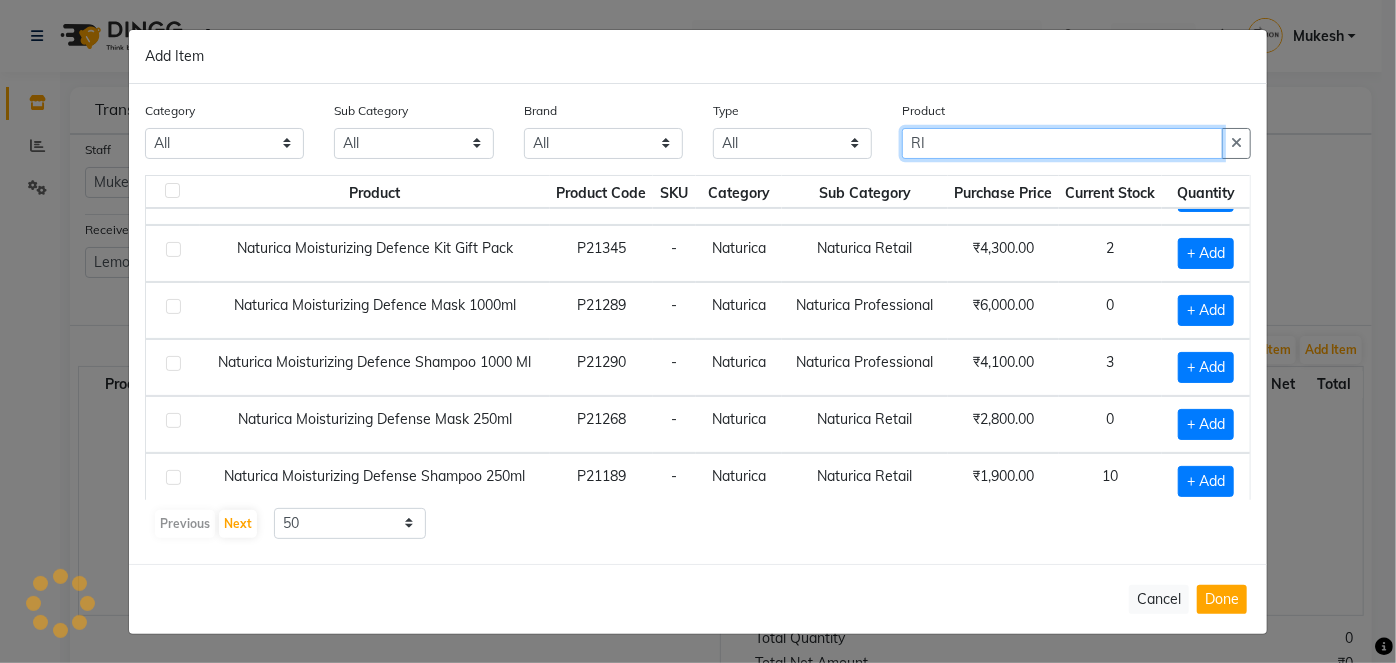 type on "R" 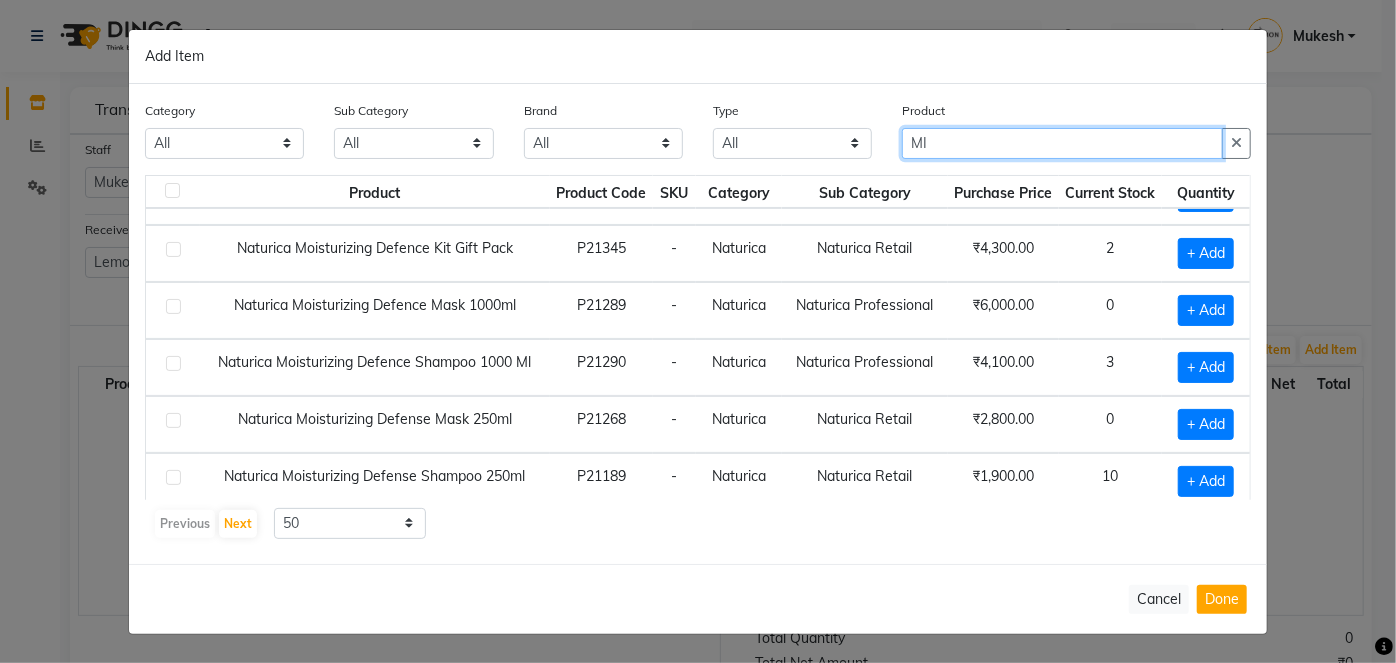 type on "M" 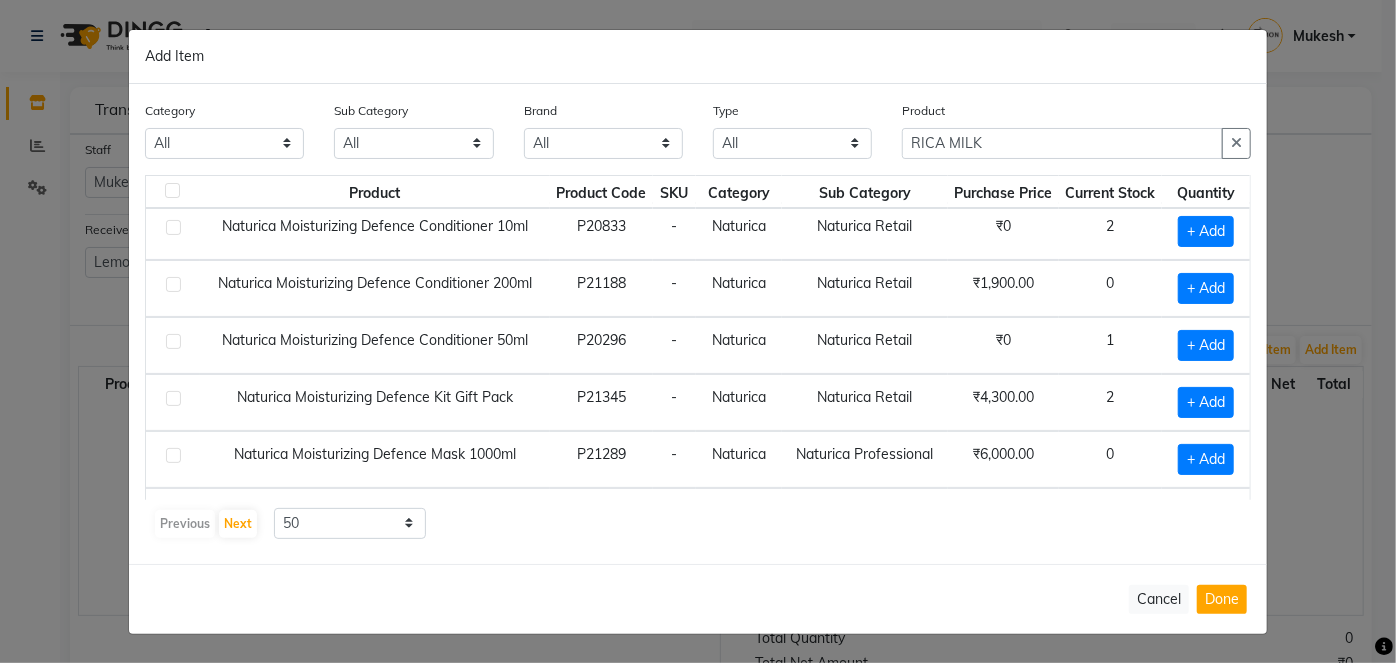 scroll, scrollTop: 15, scrollLeft: 0, axis: vertical 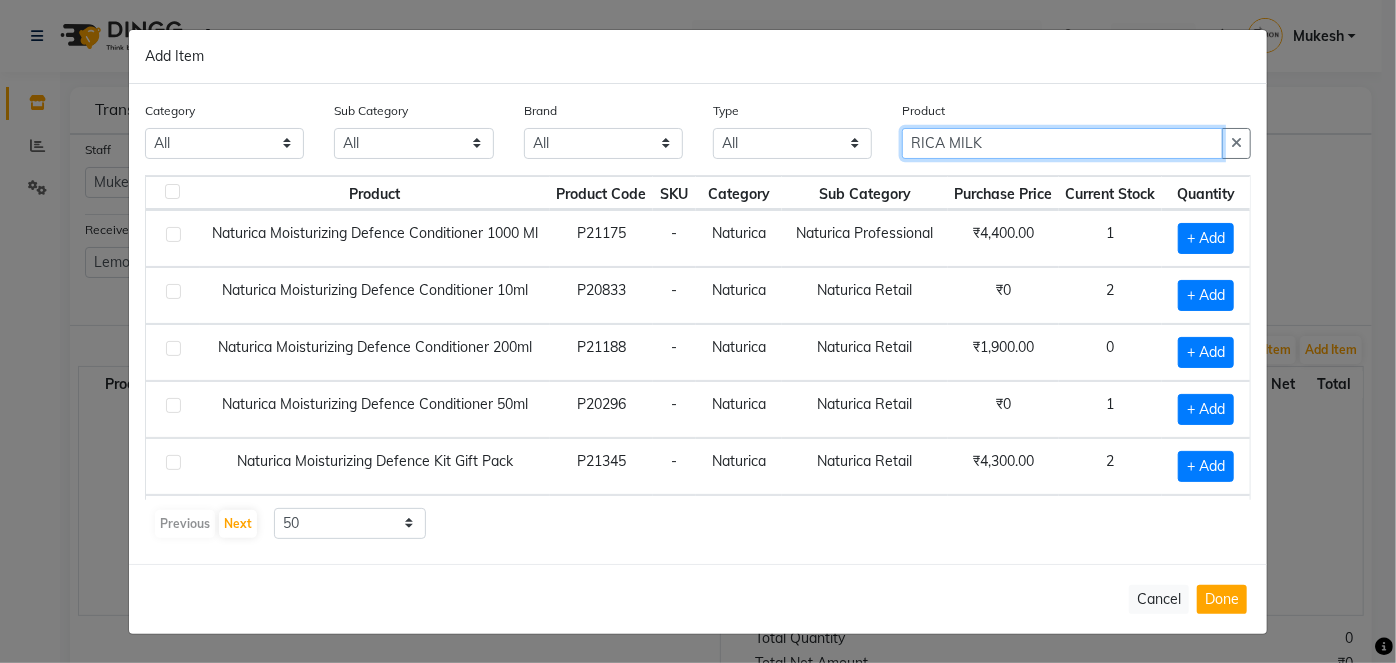click on "RICA MILK" 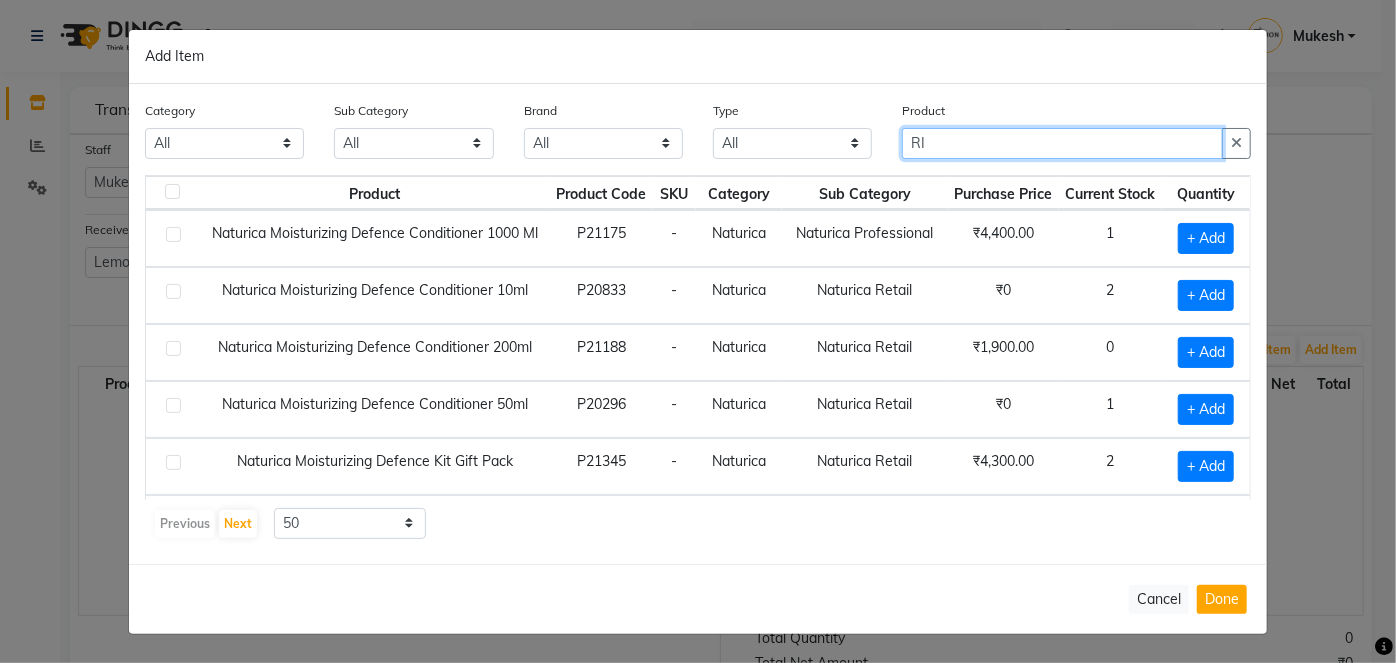 type on "R" 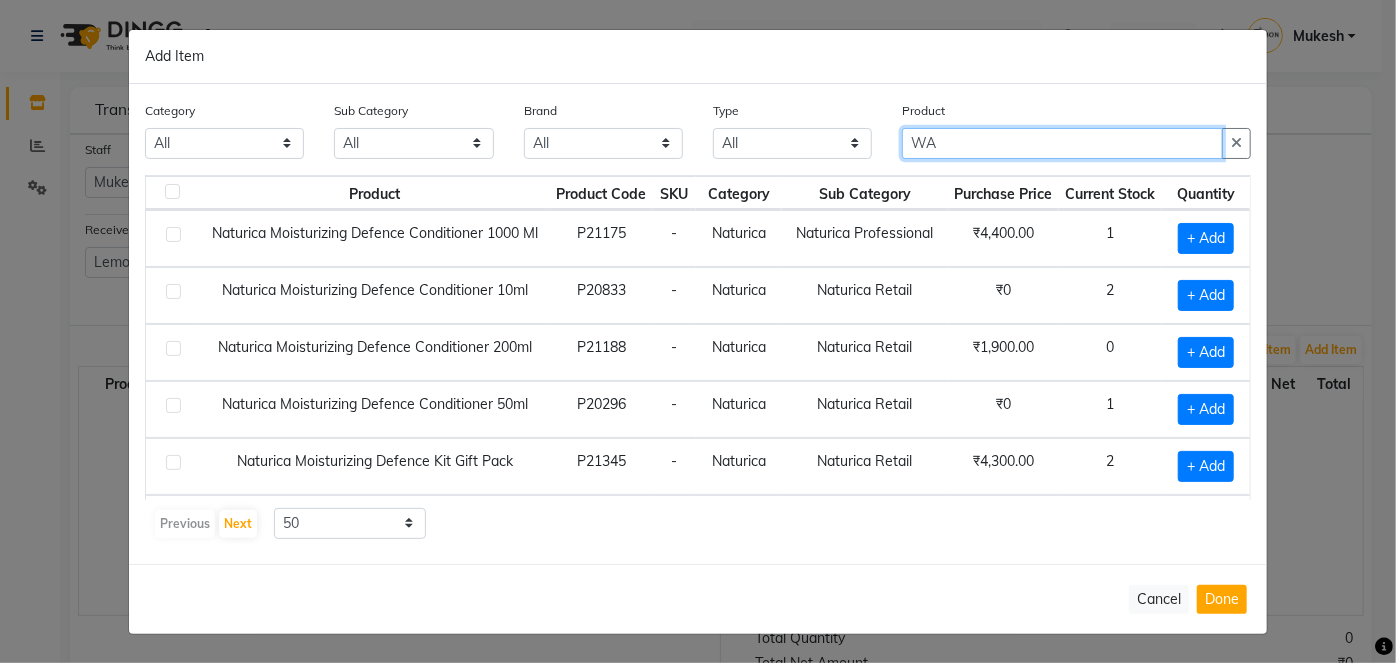 type on "W" 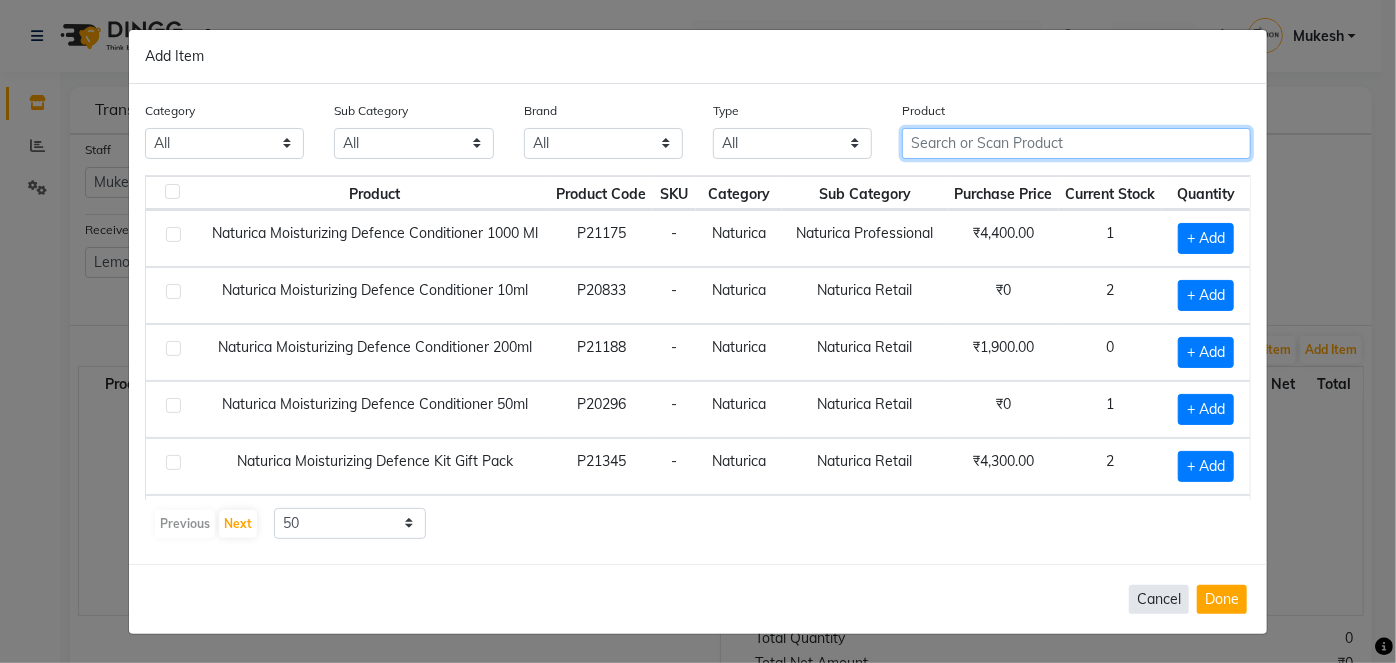 type 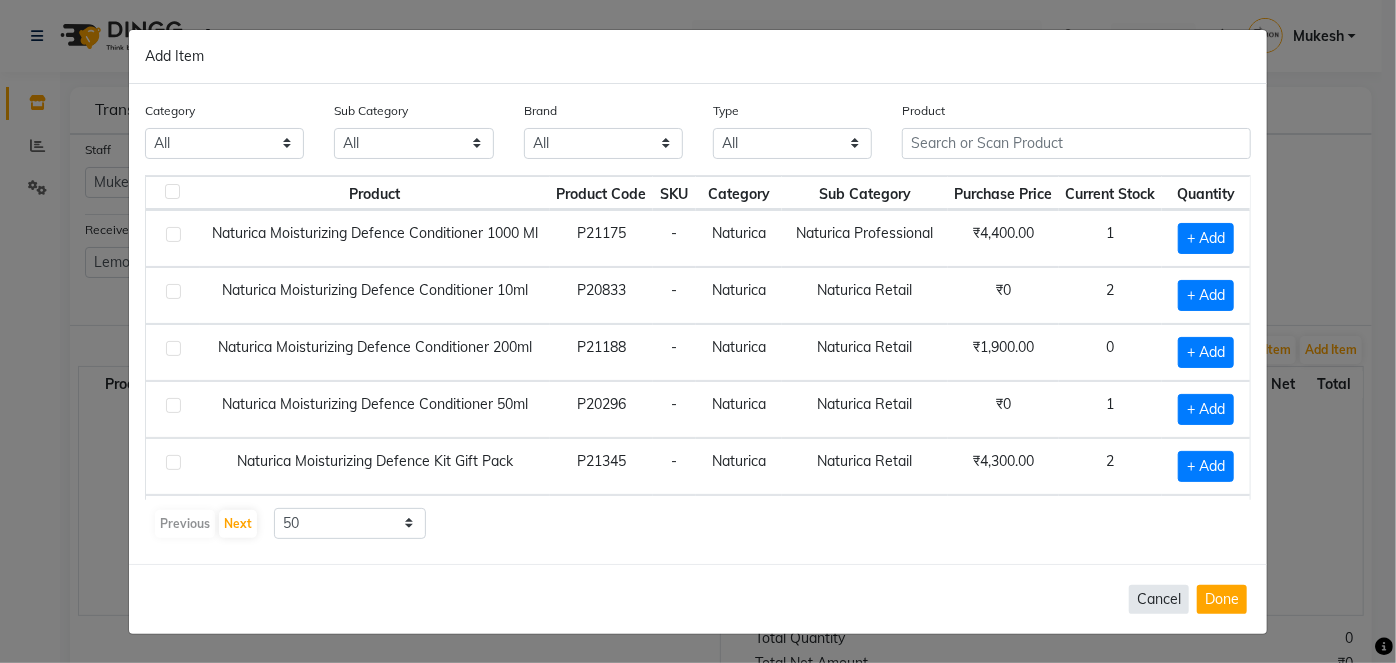 click on "Cancel" 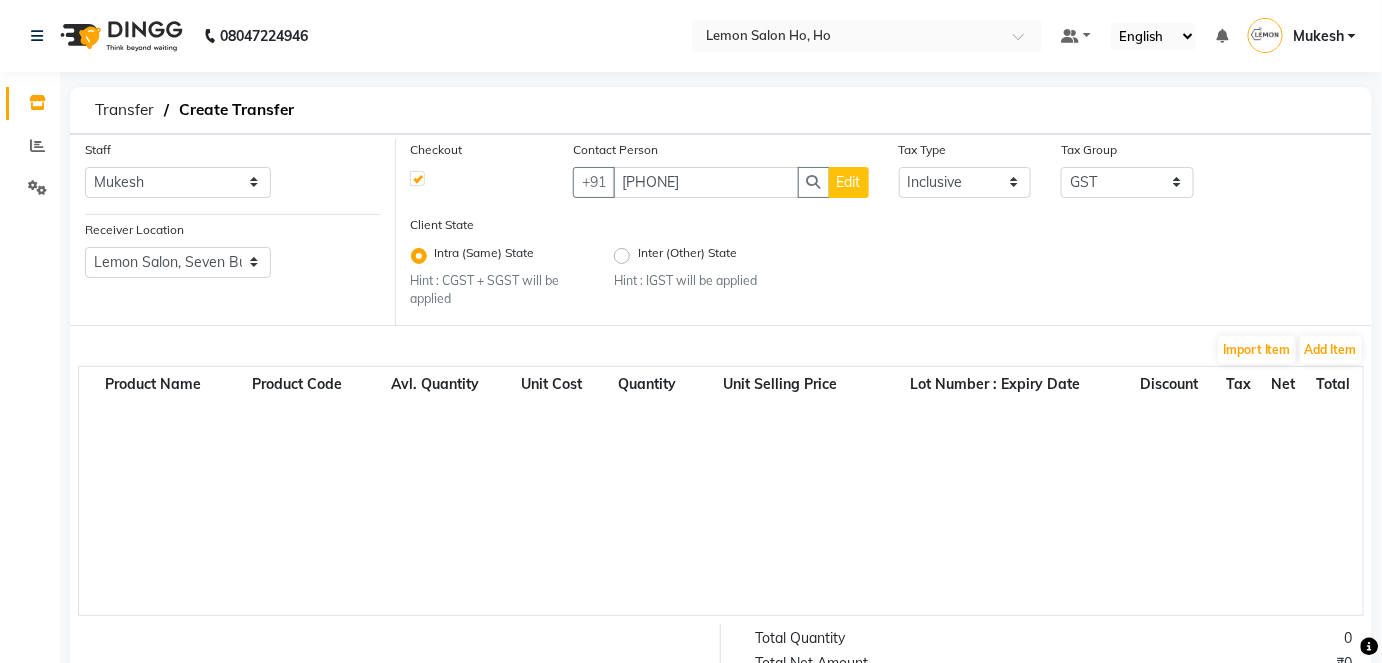 click on "Product Name Product Code Avl. Quantity Unit Cost Quantity Unit Selling Price Lot Number : Expiry Date Discount Tax Net Total" 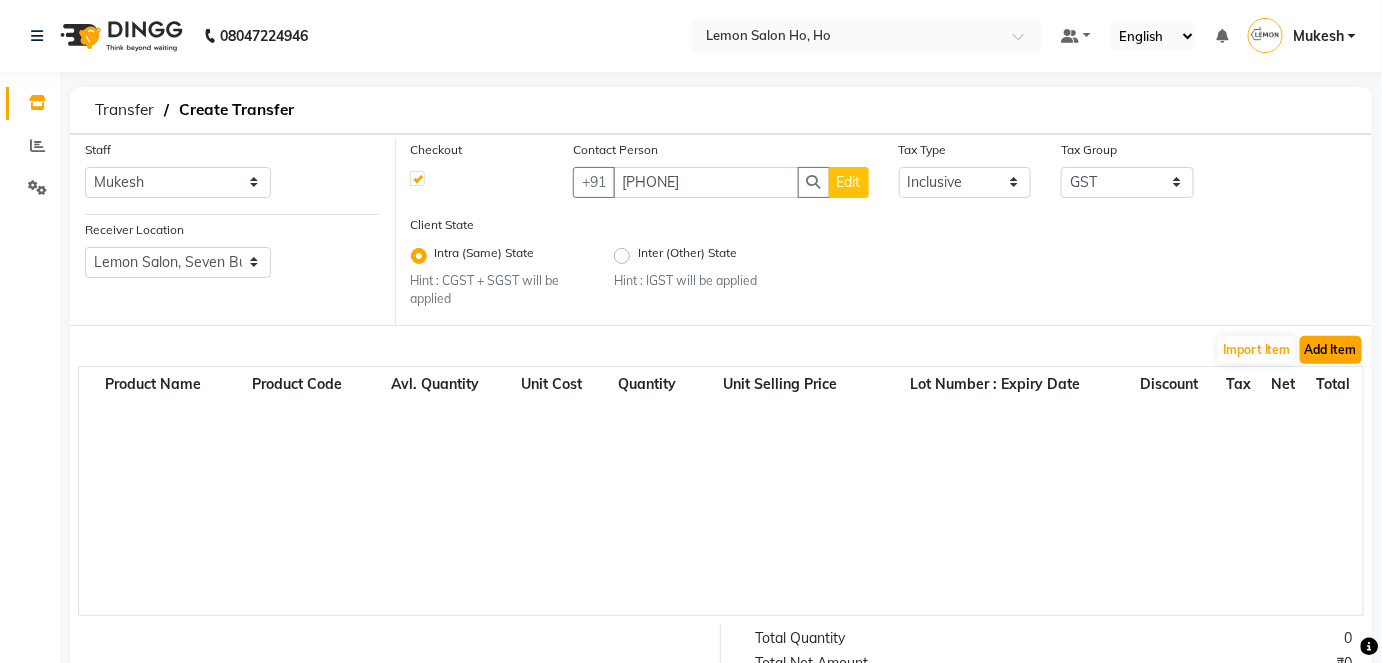click on "Add Item" 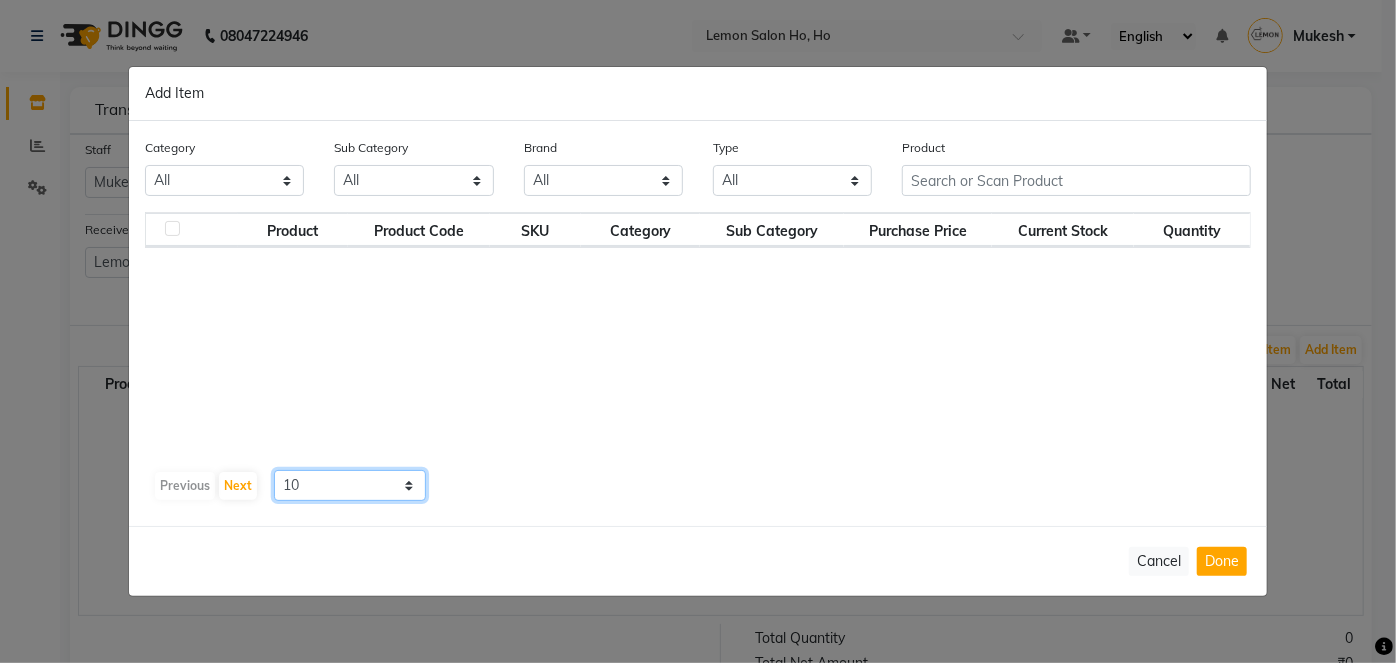 click on "10 50 100" 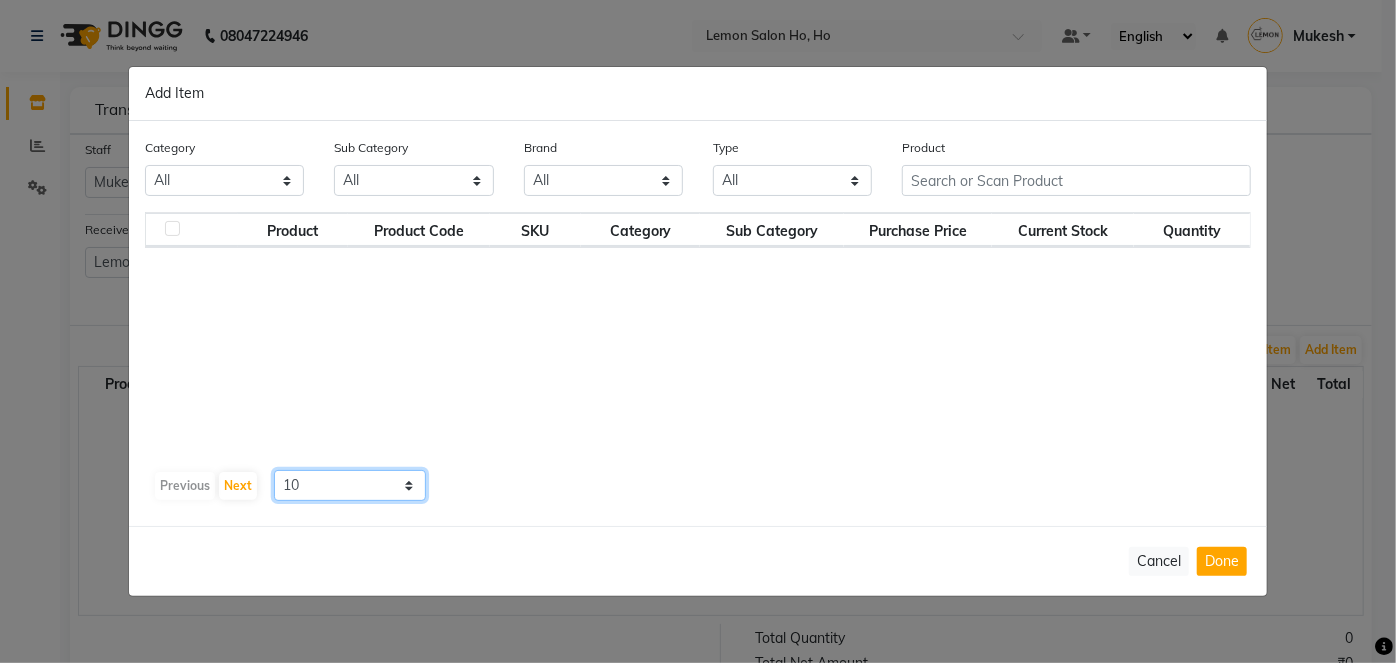select on "50" 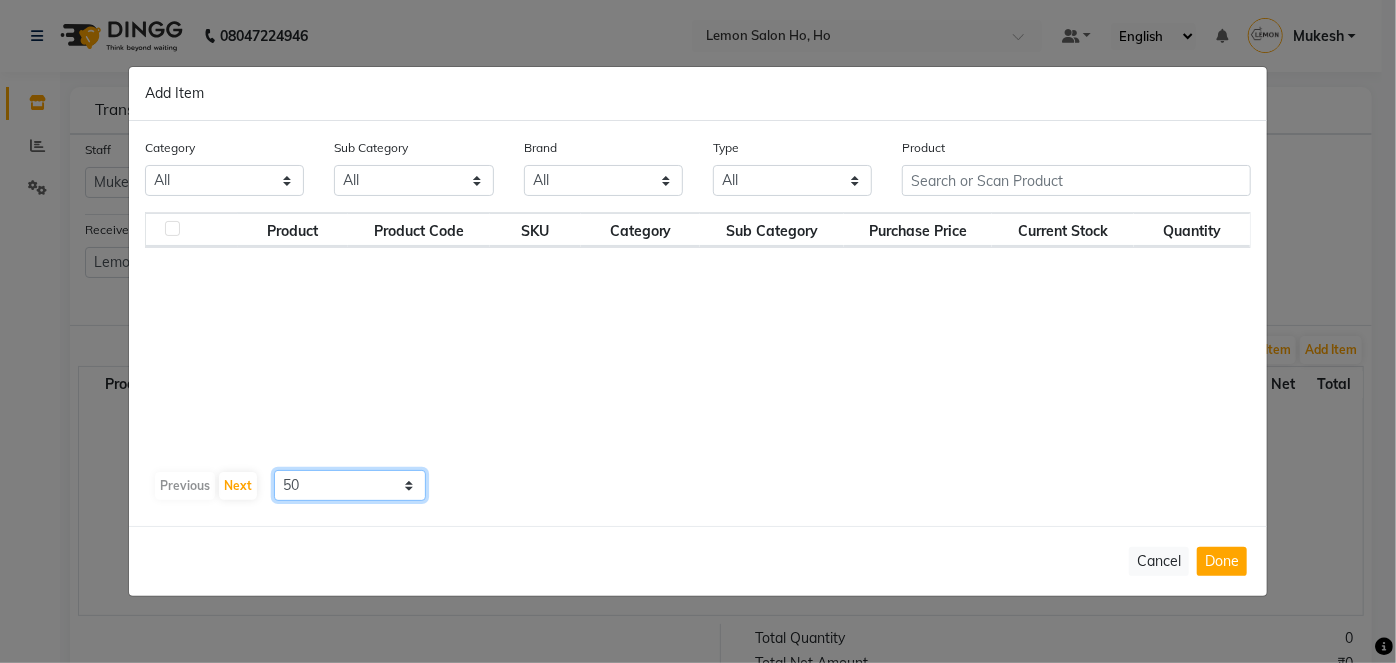 click on "10 50 100" 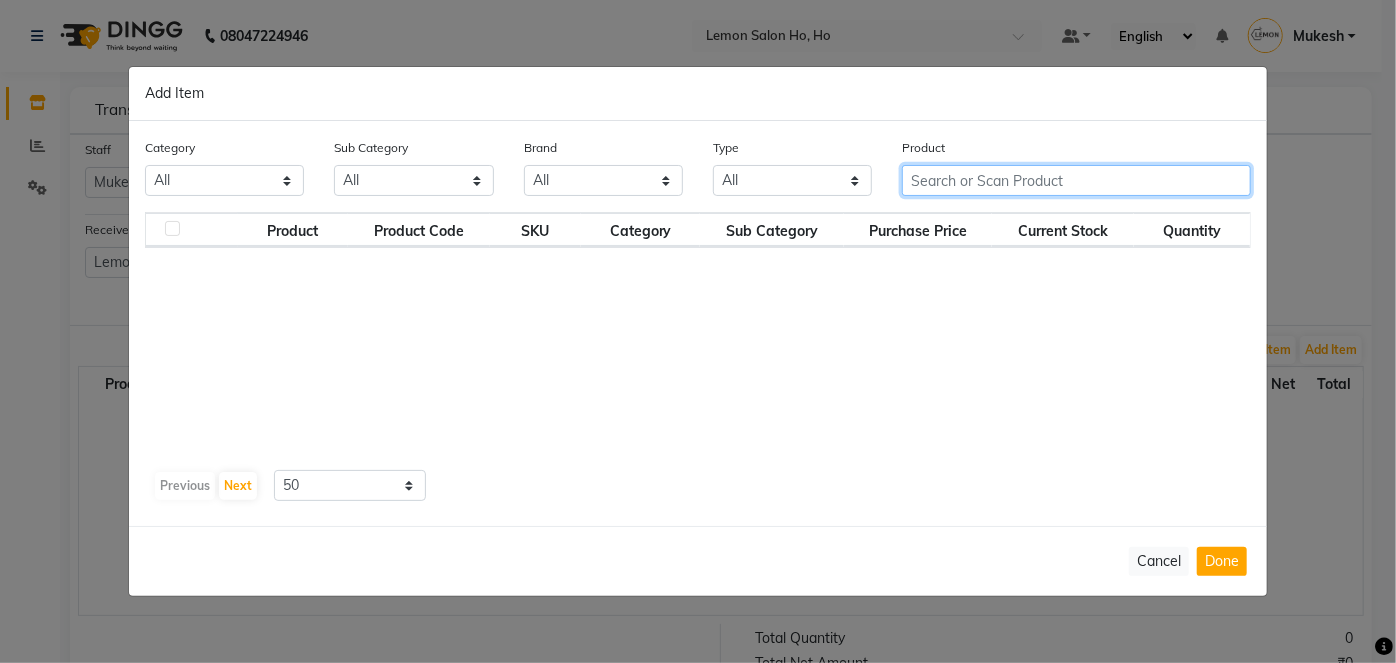 click 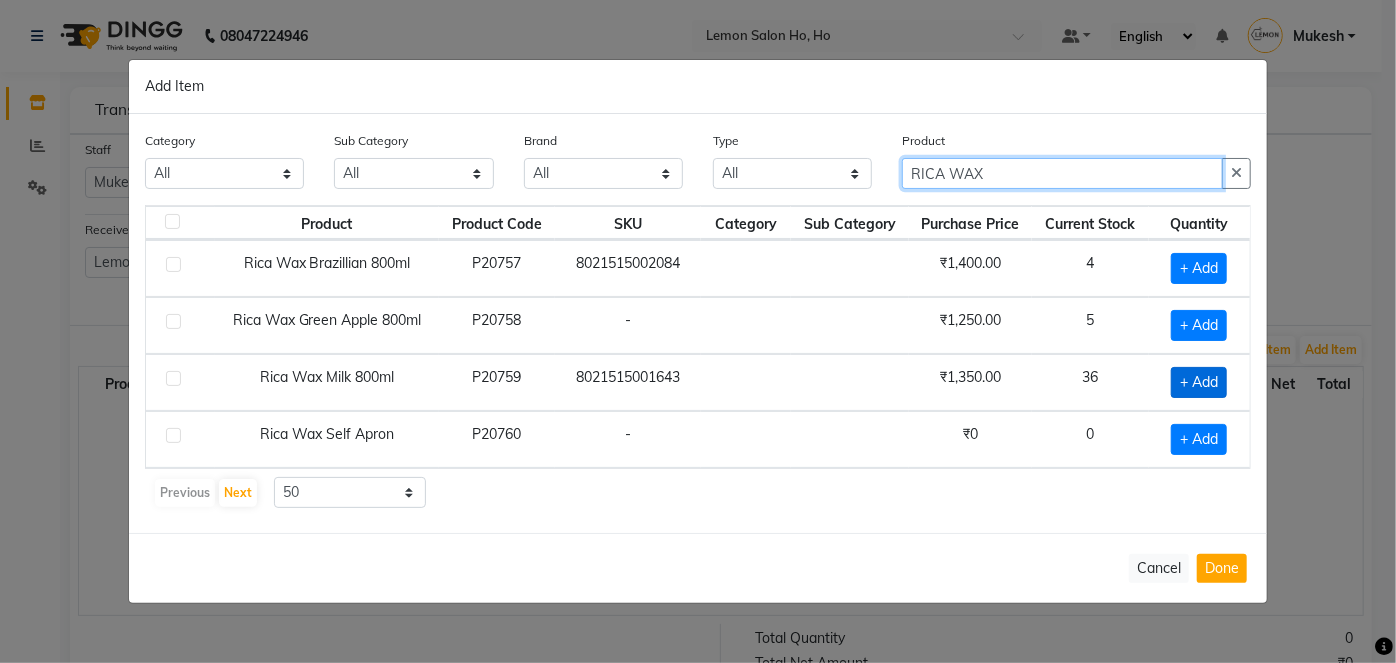 type on "RICA WAX" 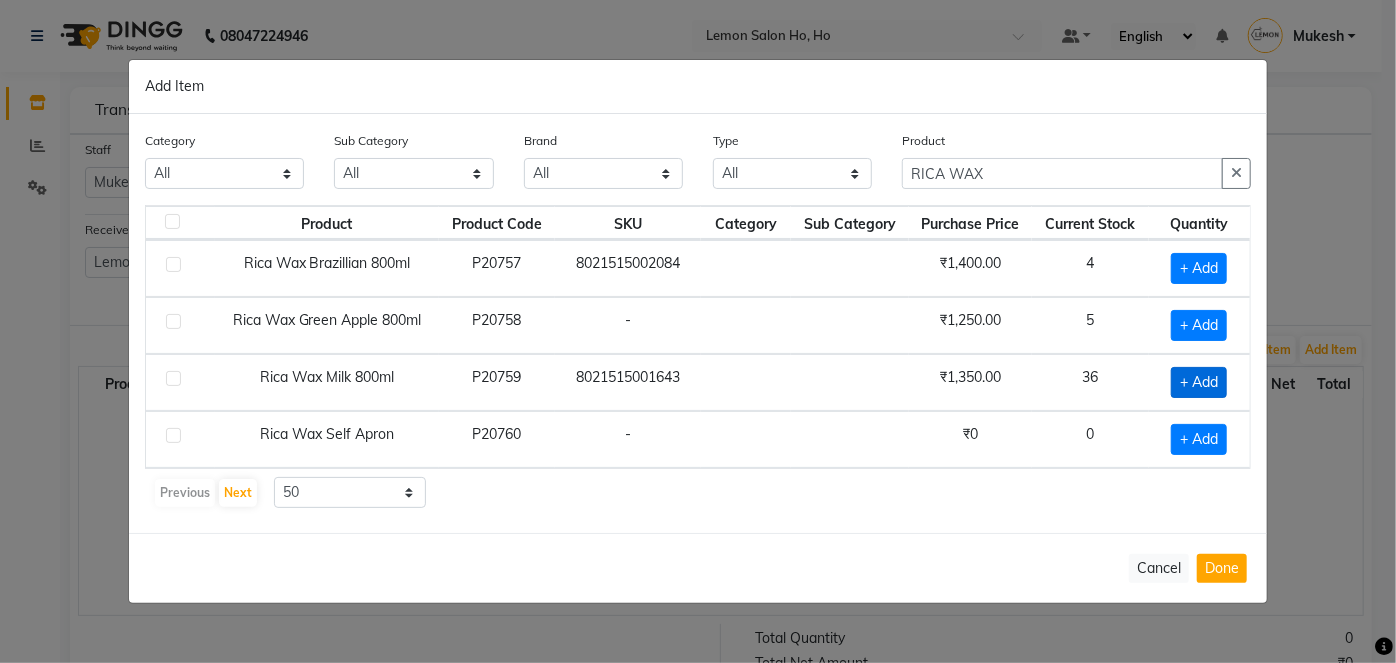 click on "+ Add" 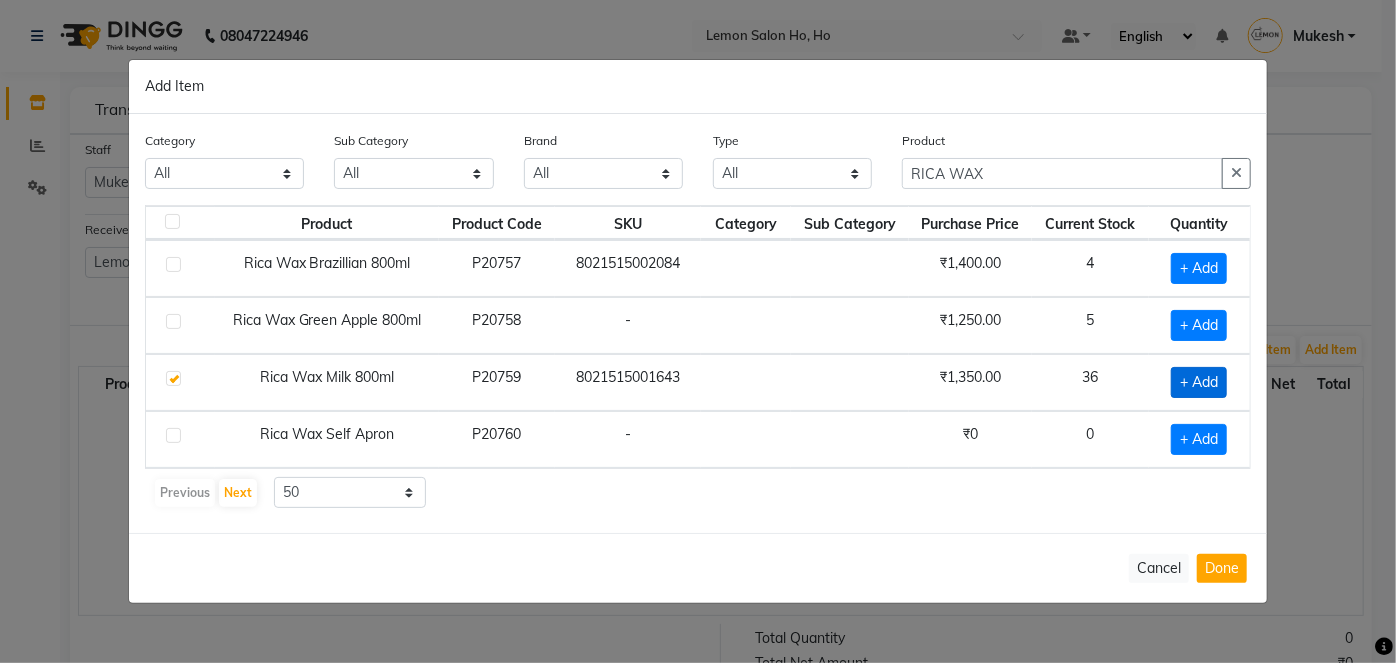checkbox on "true" 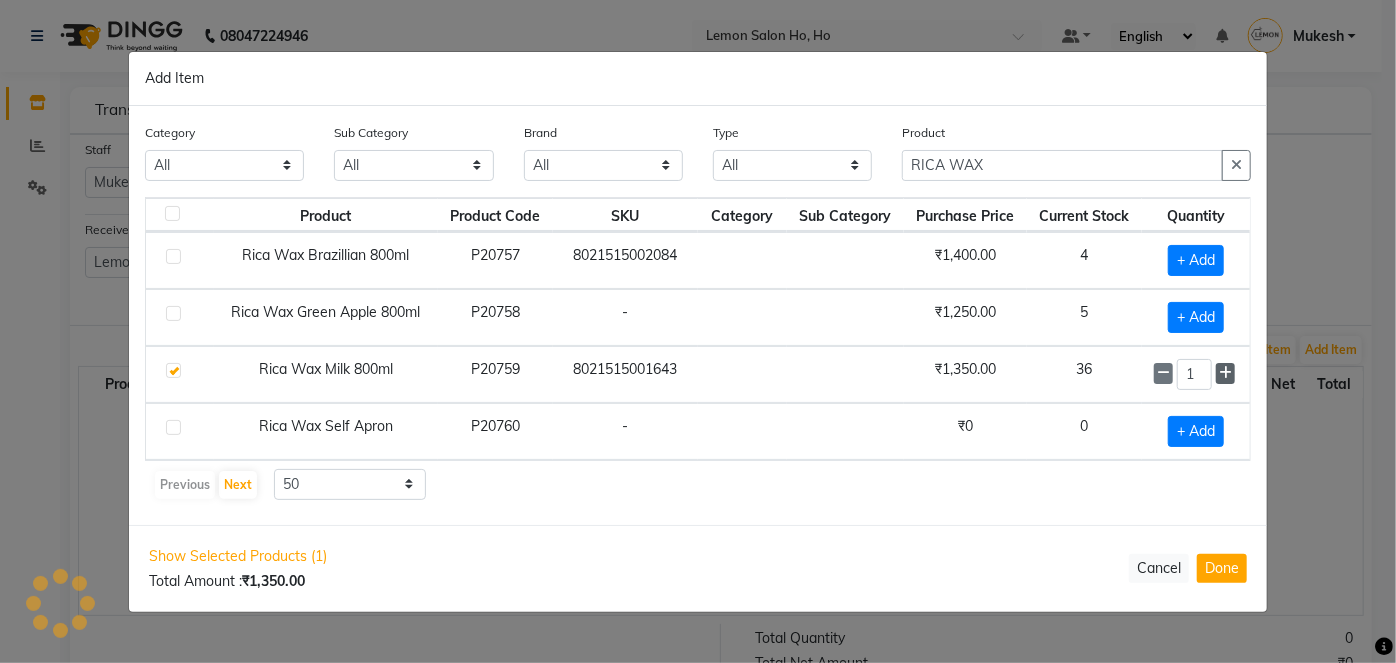 click 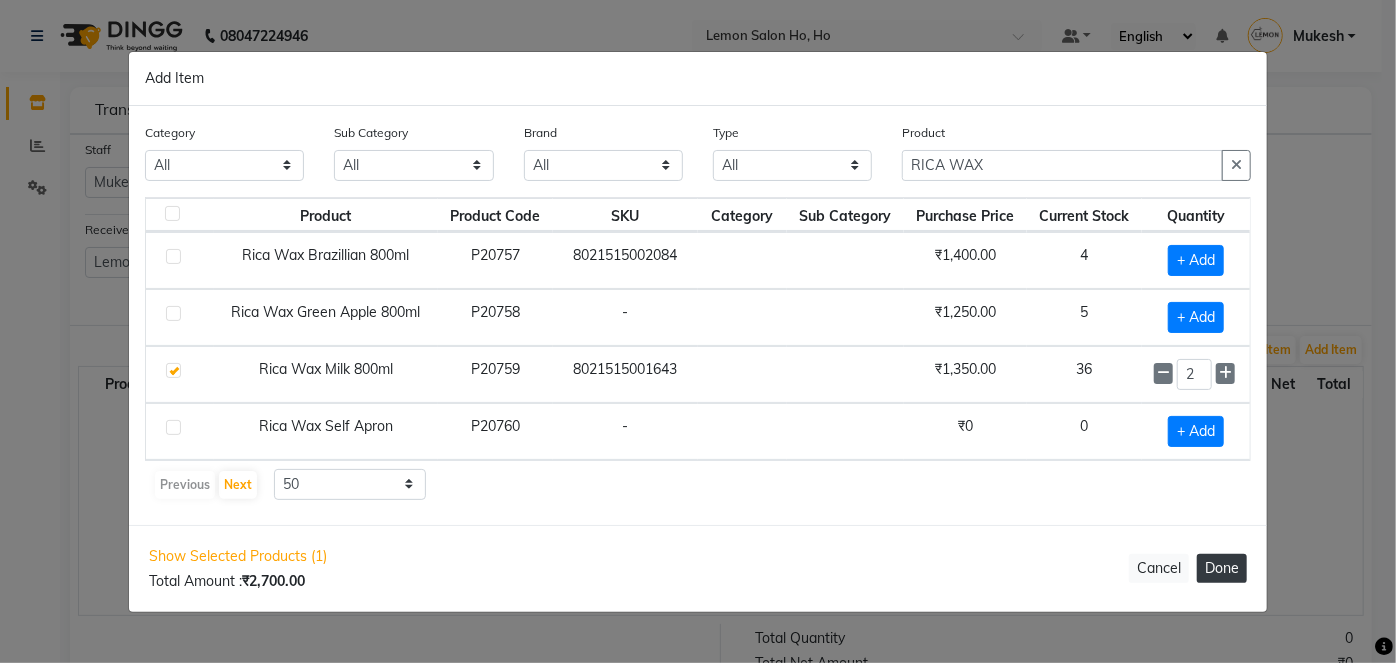 click on "Done" 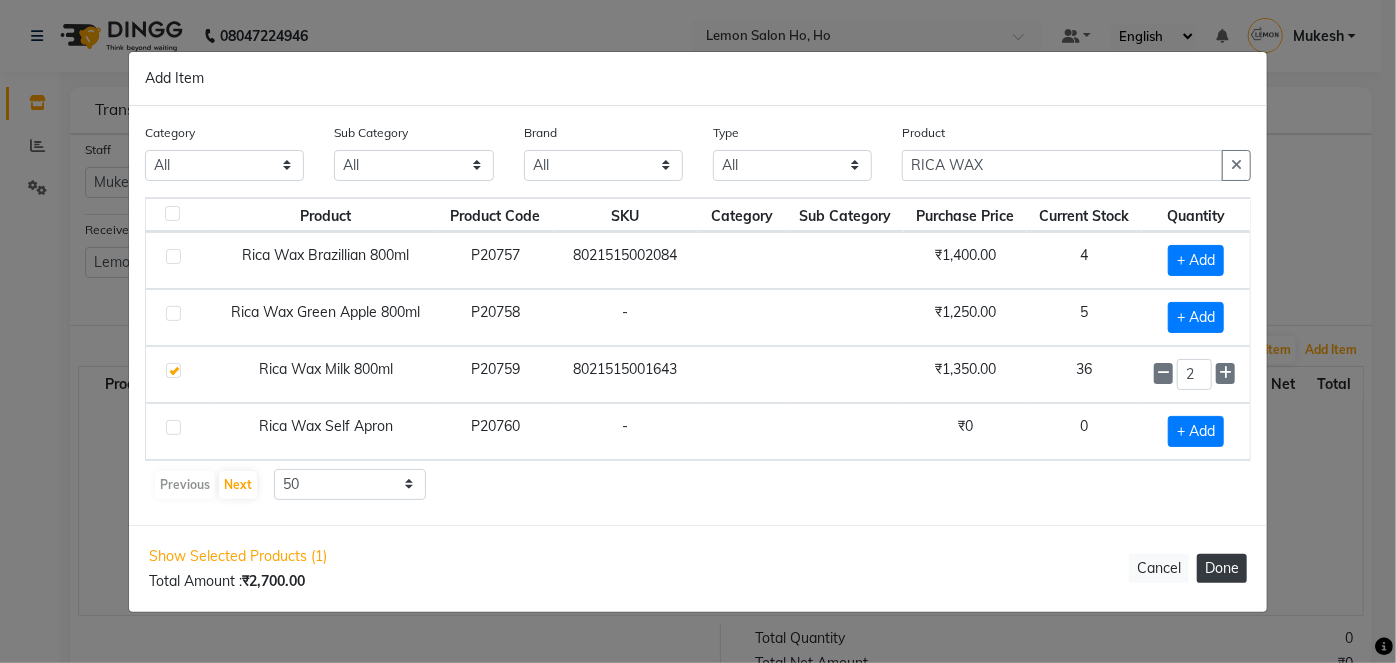 type 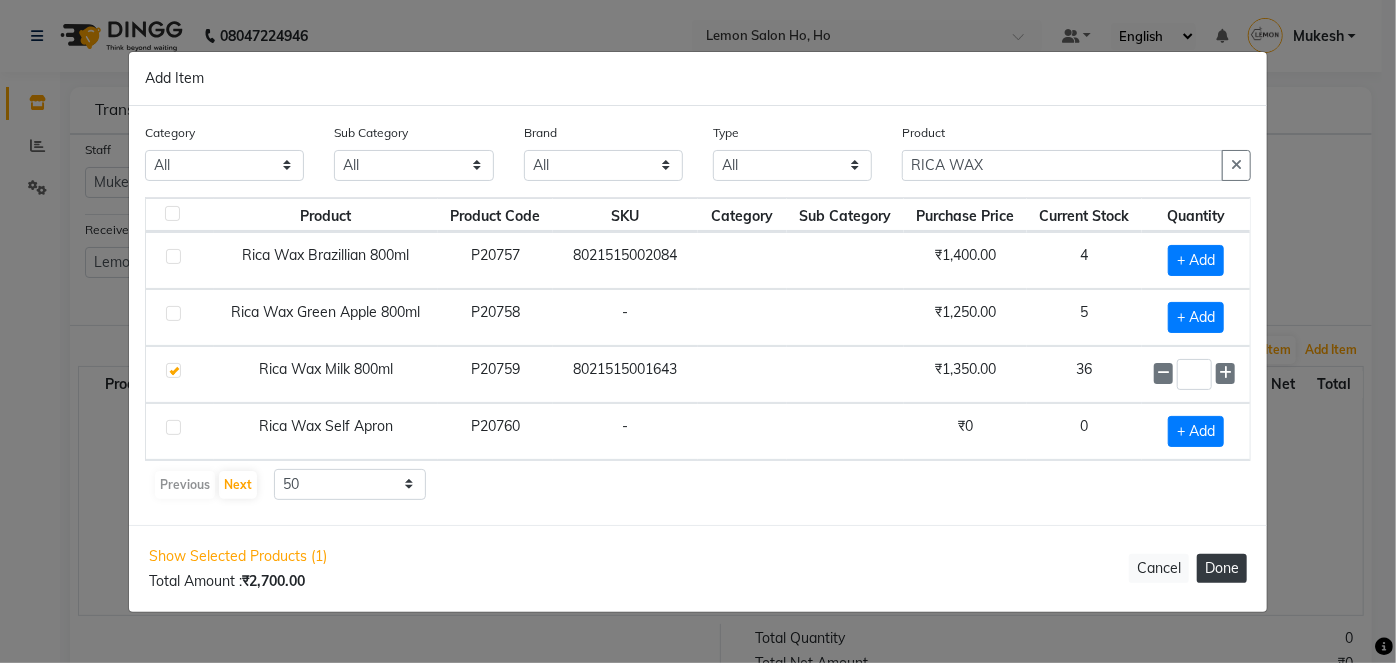 select on "2069" 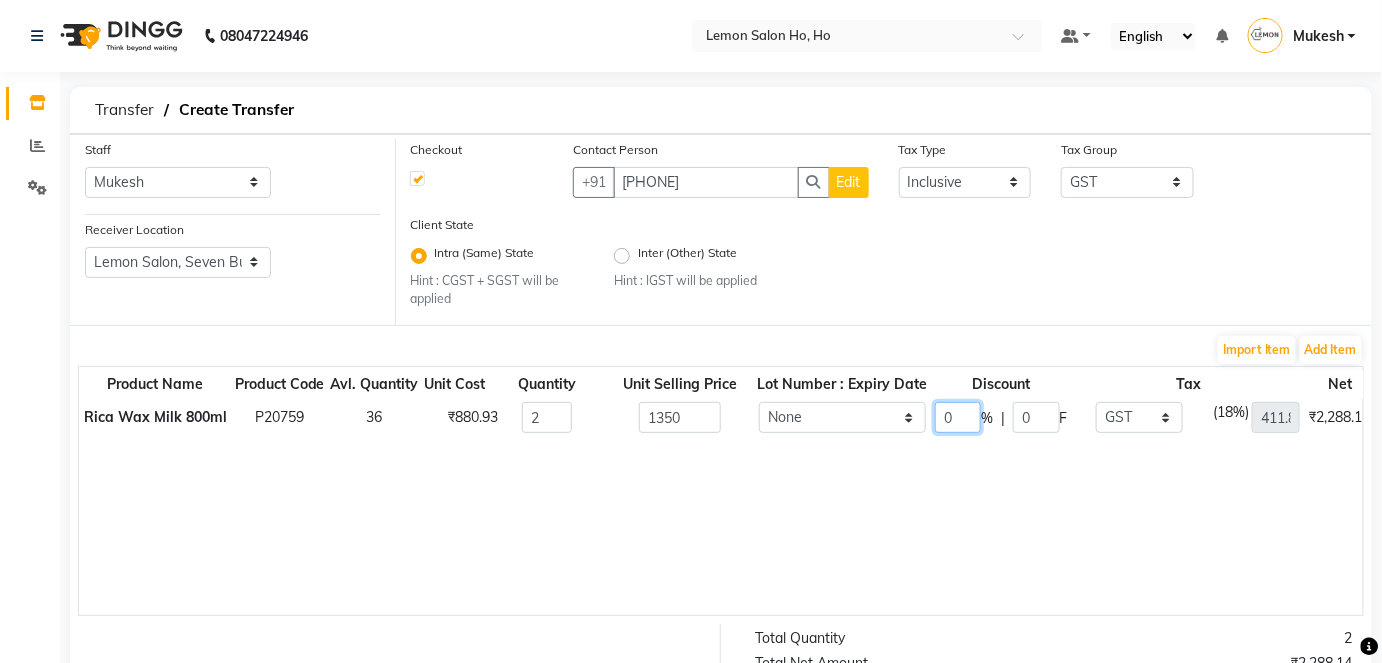 click on "0" 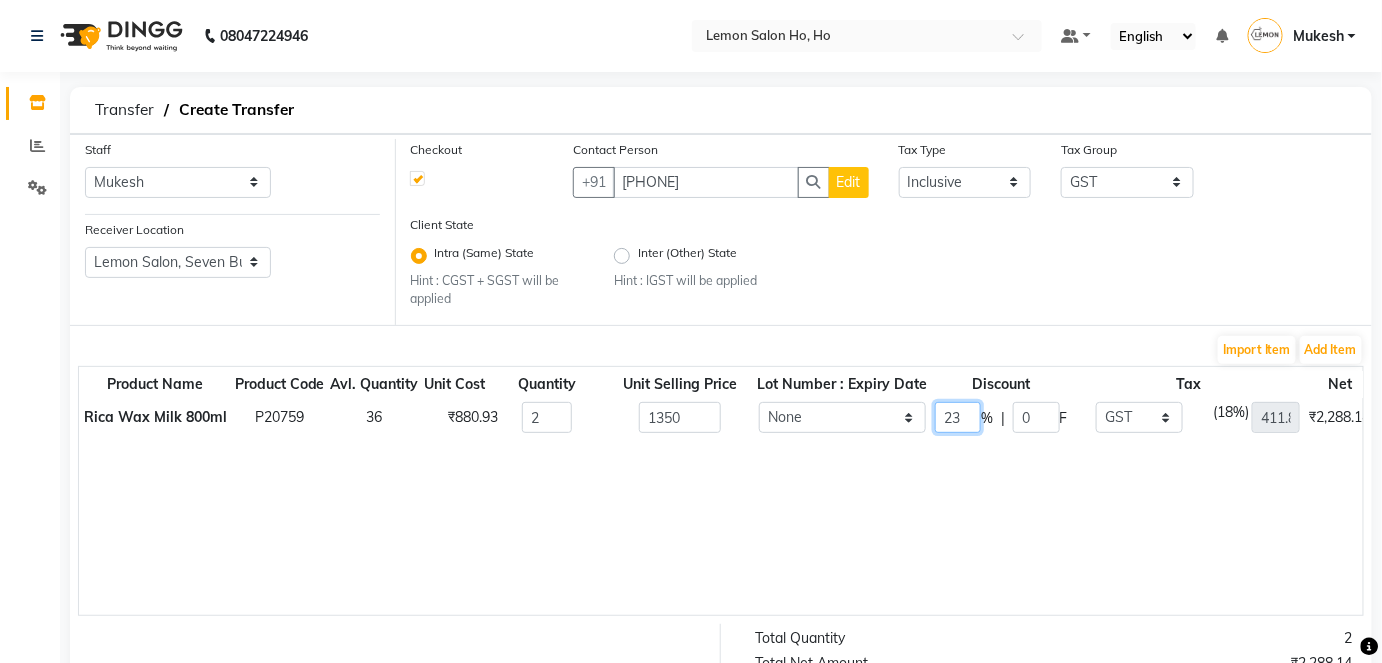 type on "23" 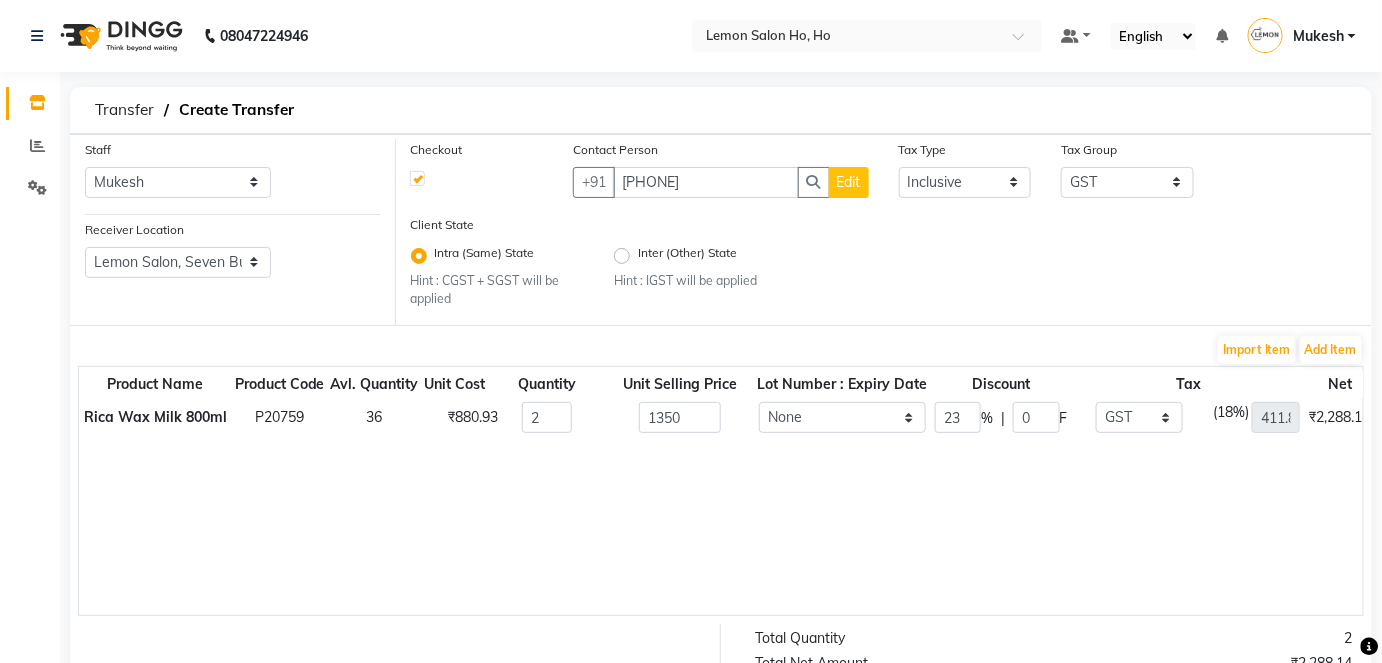 type on "310.5" 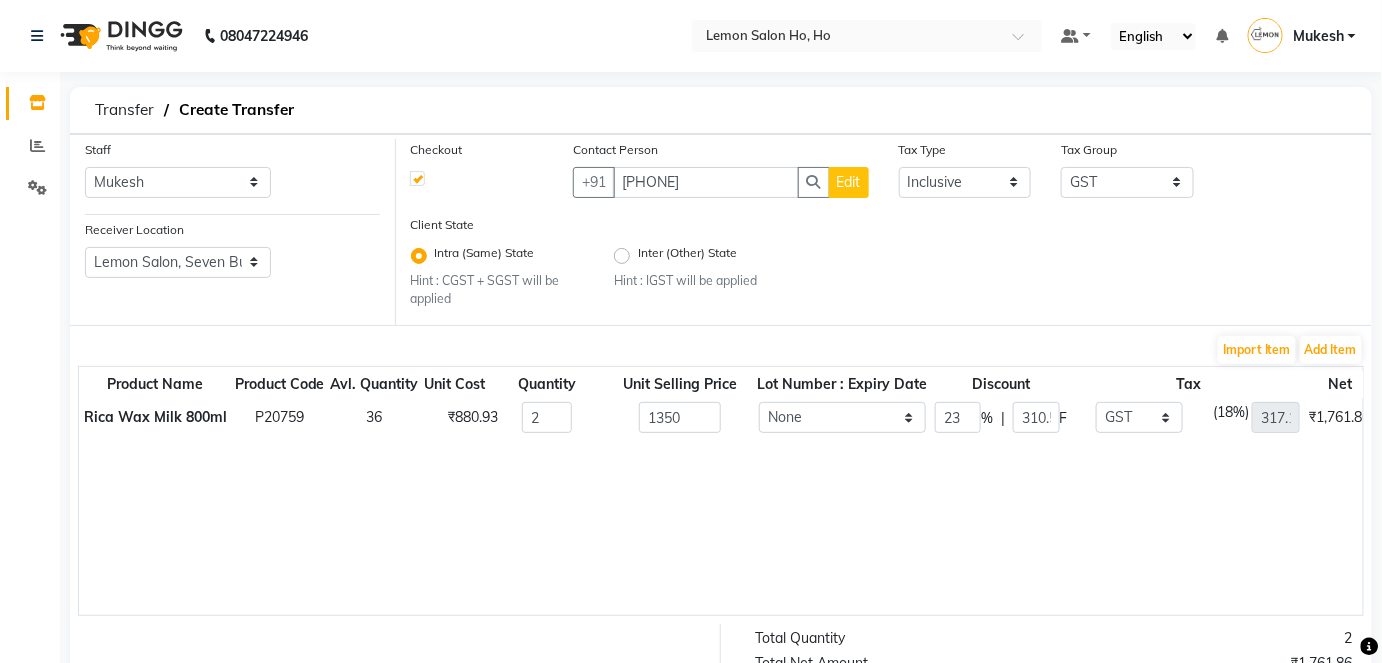 click on "Product Name Product Code Avl. Quantity Unit Cost Quantity Unit Selling Price Lot Number : Expiry Date Discount Tax Net Total  Rica Wax Milk 800ml   P20759   36   ₹880.93  2 1350 None 1  :  30-11-2029 23 % | 310.5 F None GST (12%) (Any) IGST GST  (18%)  317.14  ₹1,761.86  2079" 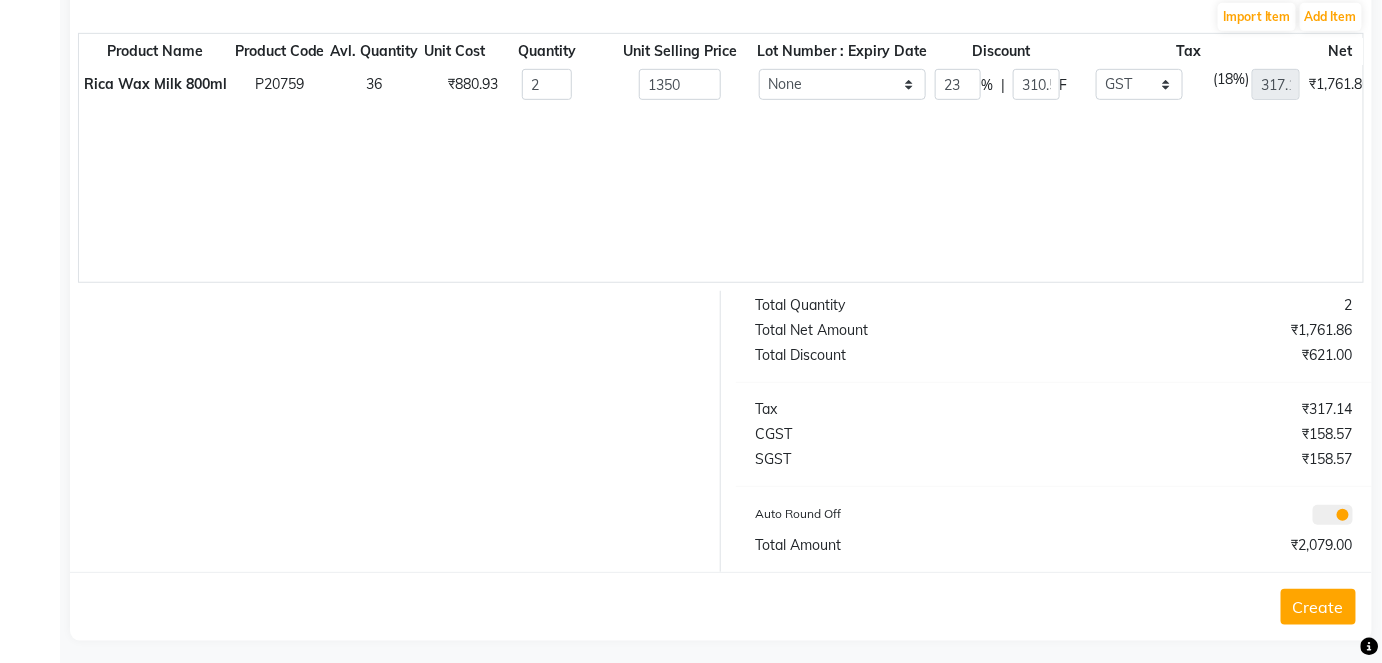 scroll, scrollTop: 343, scrollLeft: 0, axis: vertical 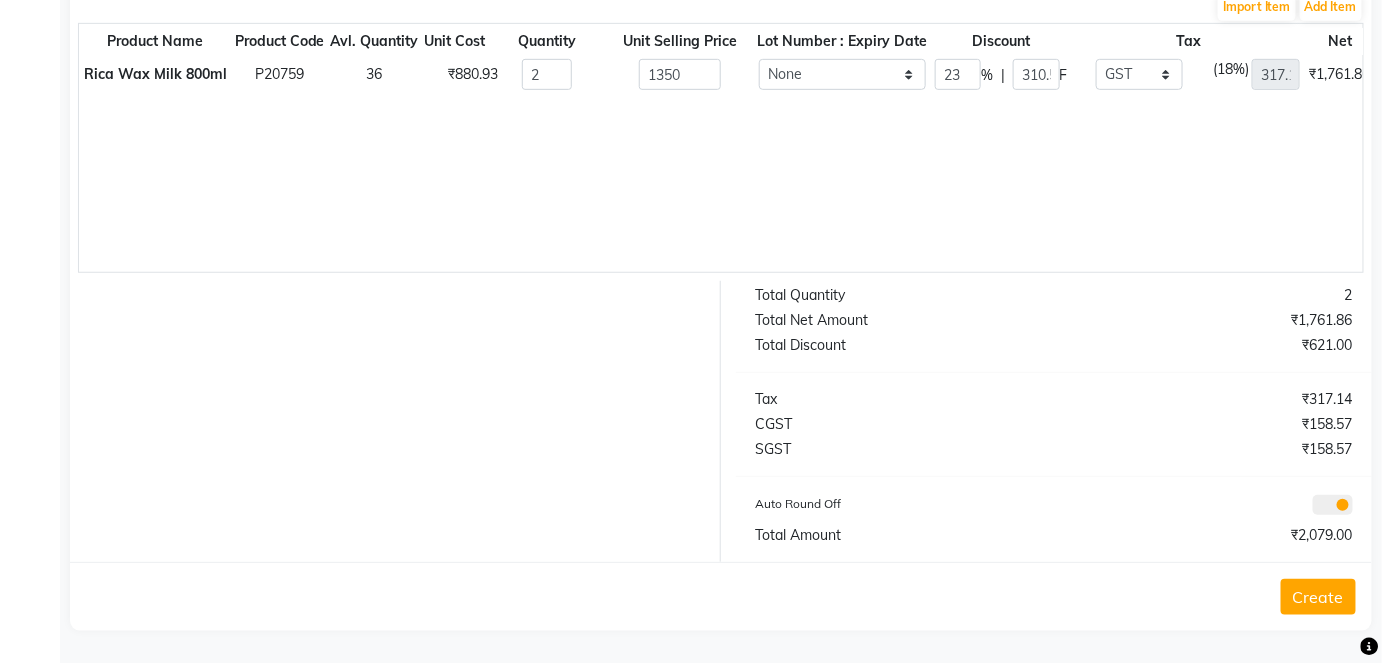 click on "Create" 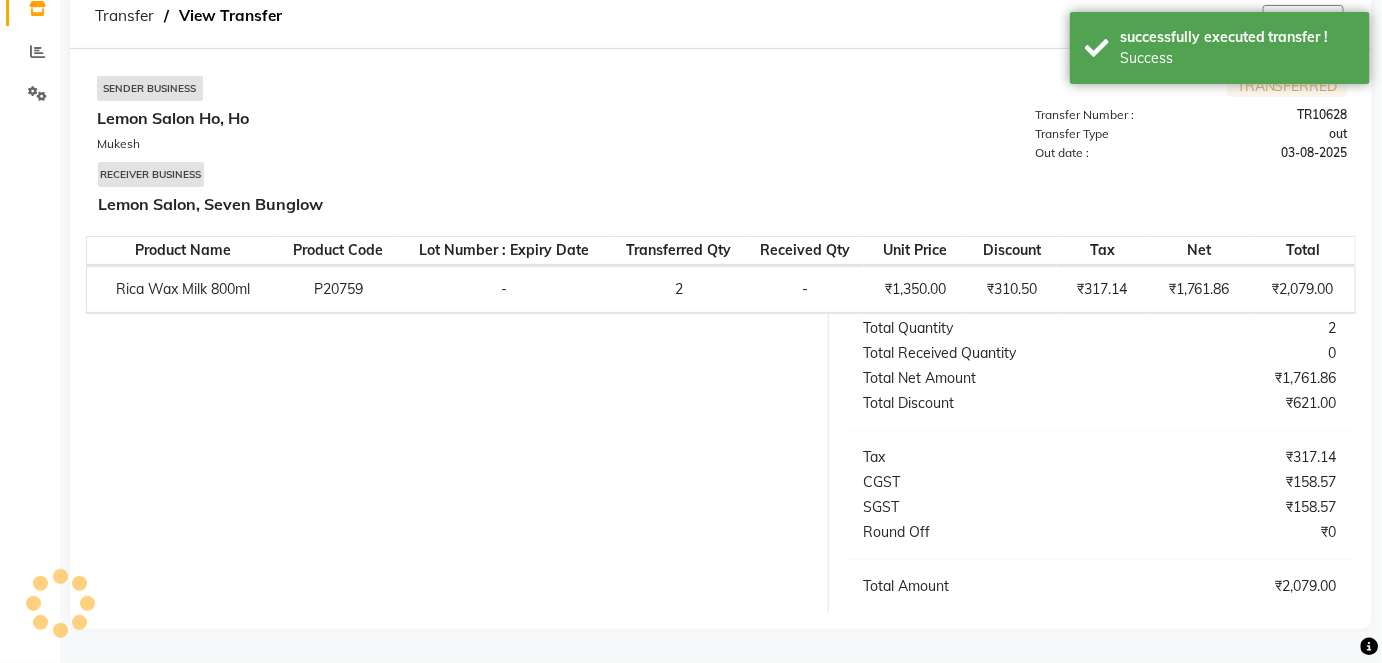 scroll, scrollTop: 0, scrollLeft: 0, axis: both 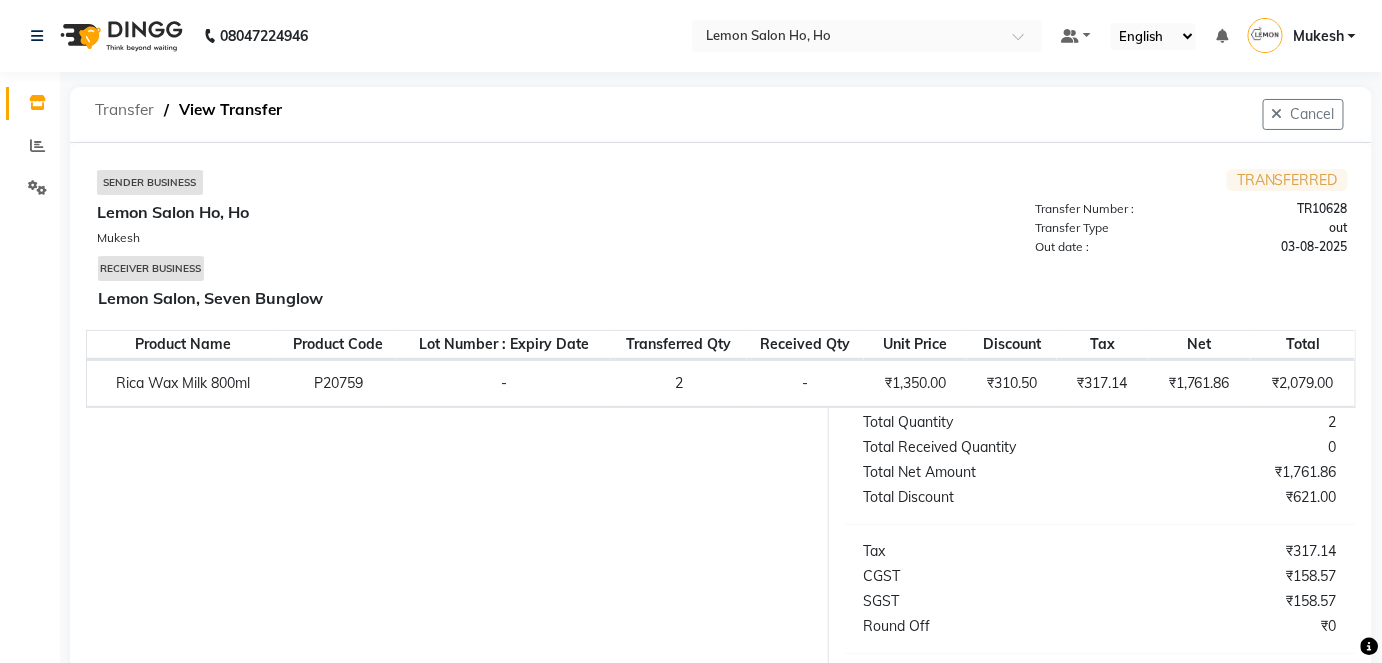 click on "Transfer" 